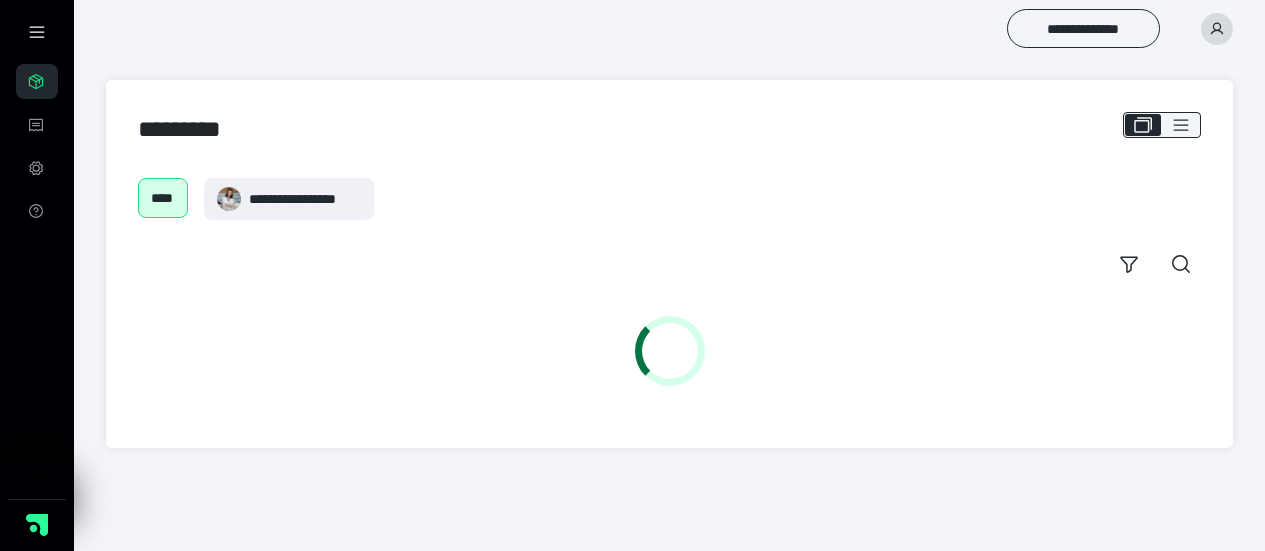 scroll, scrollTop: 0, scrollLeft: 0, axis: both 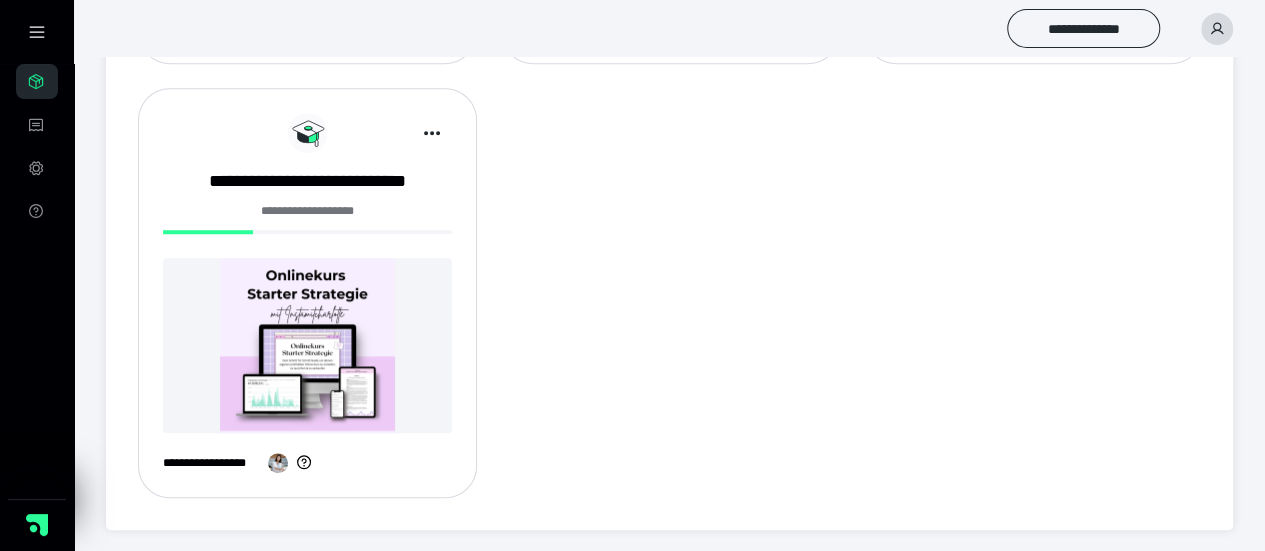 click at bounding box center (307, 345) 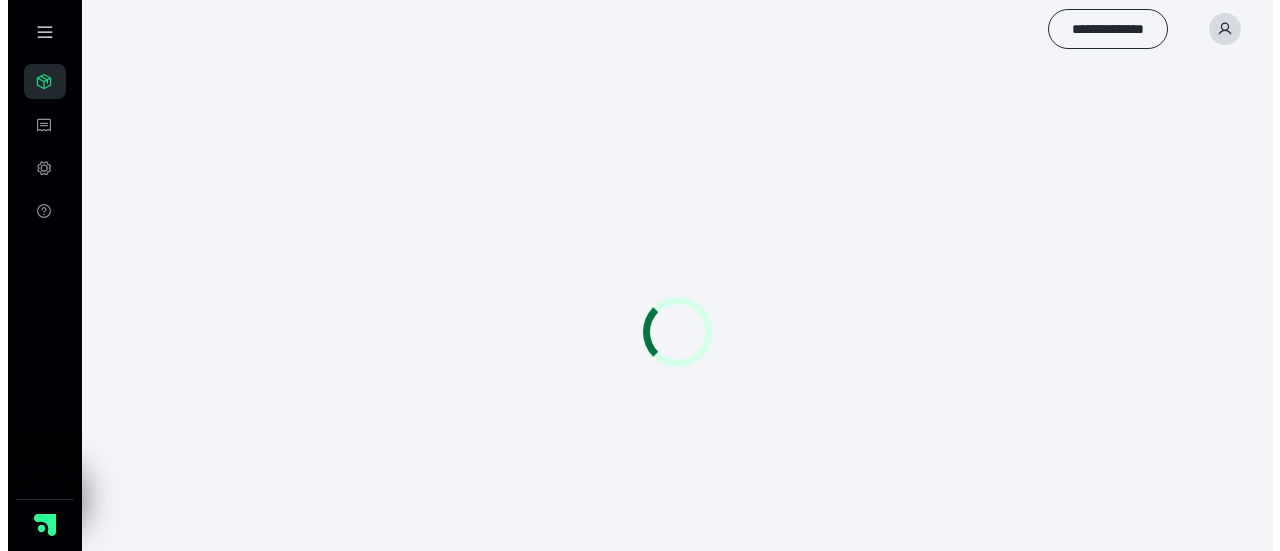 scroll, scrollTop: 0, scrollLeft: 0, axis: both 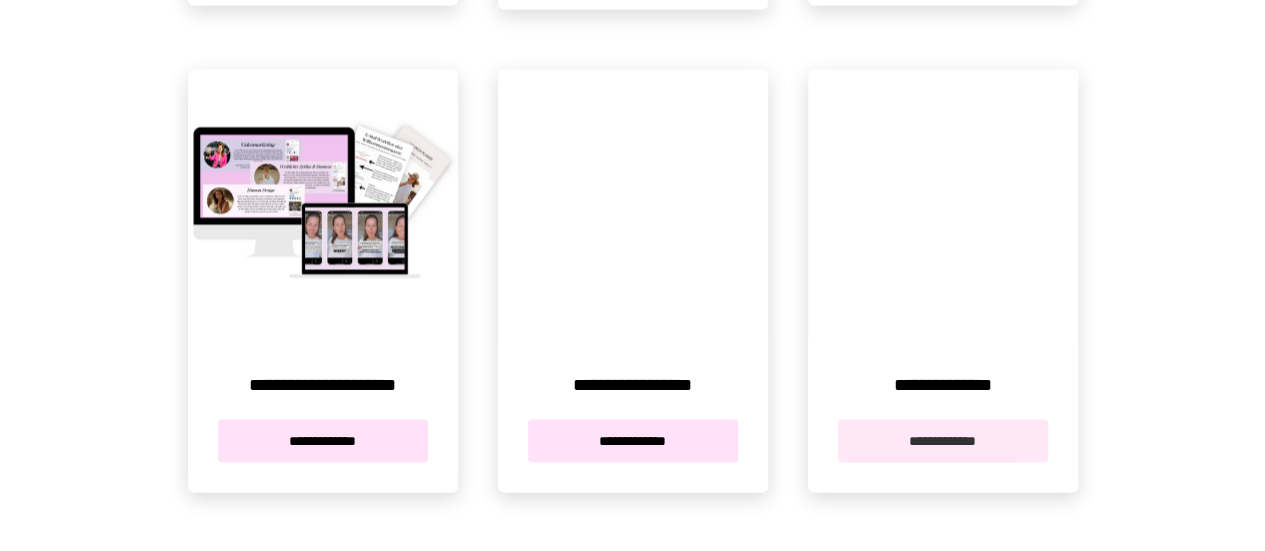 click on "**********" at bounding box center [943, 440] 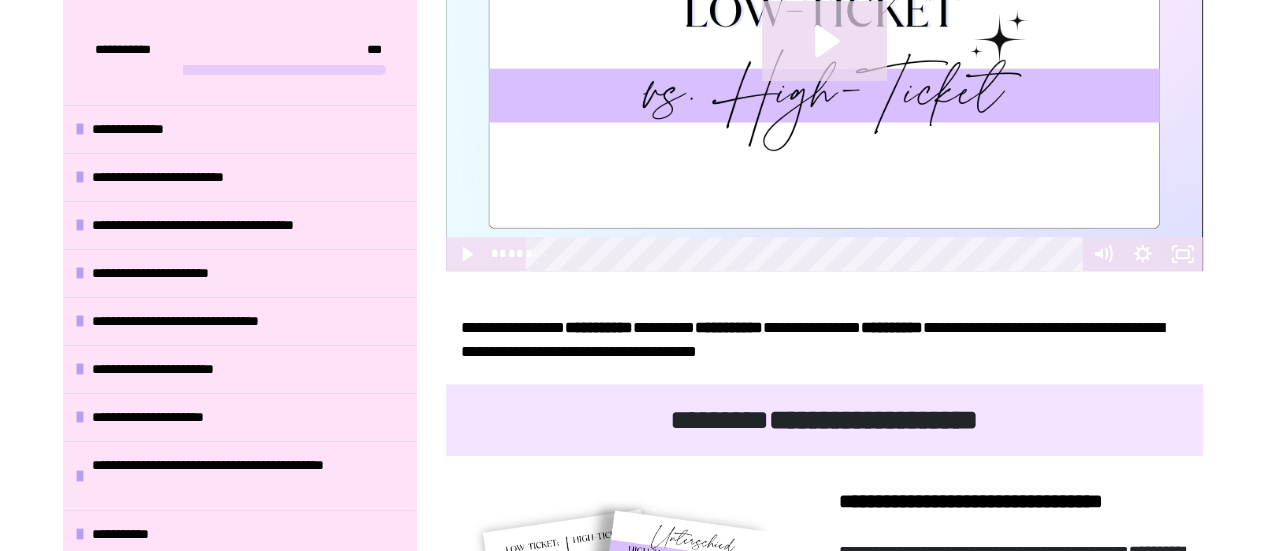 scroll, scrollTop: 348, scrollLeft: 0, axis: vertical 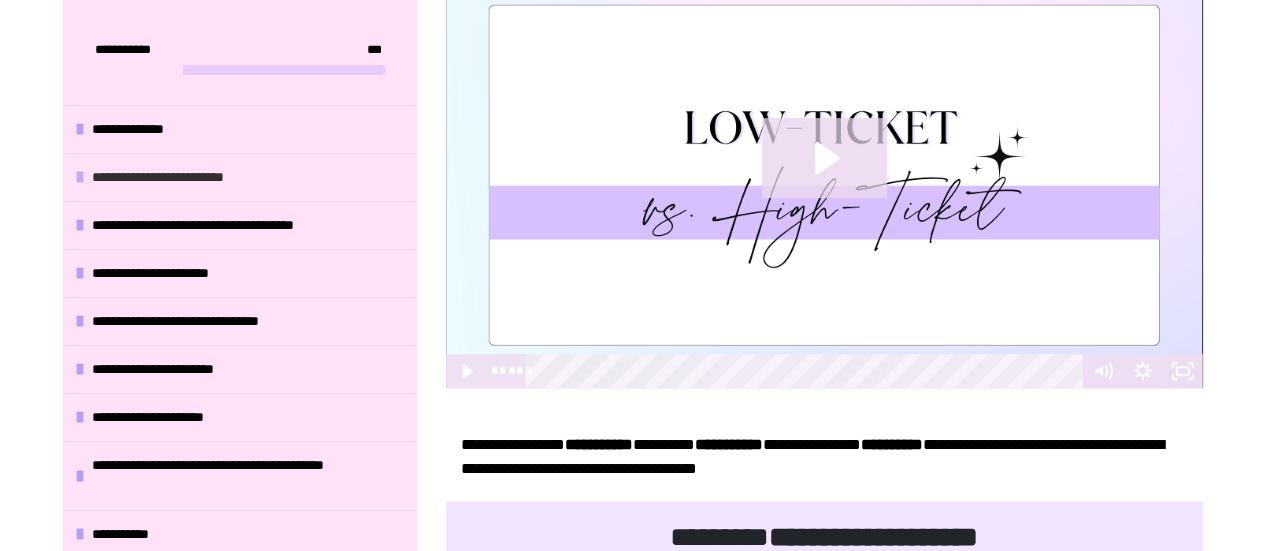 click at bounding box center (80, 177) 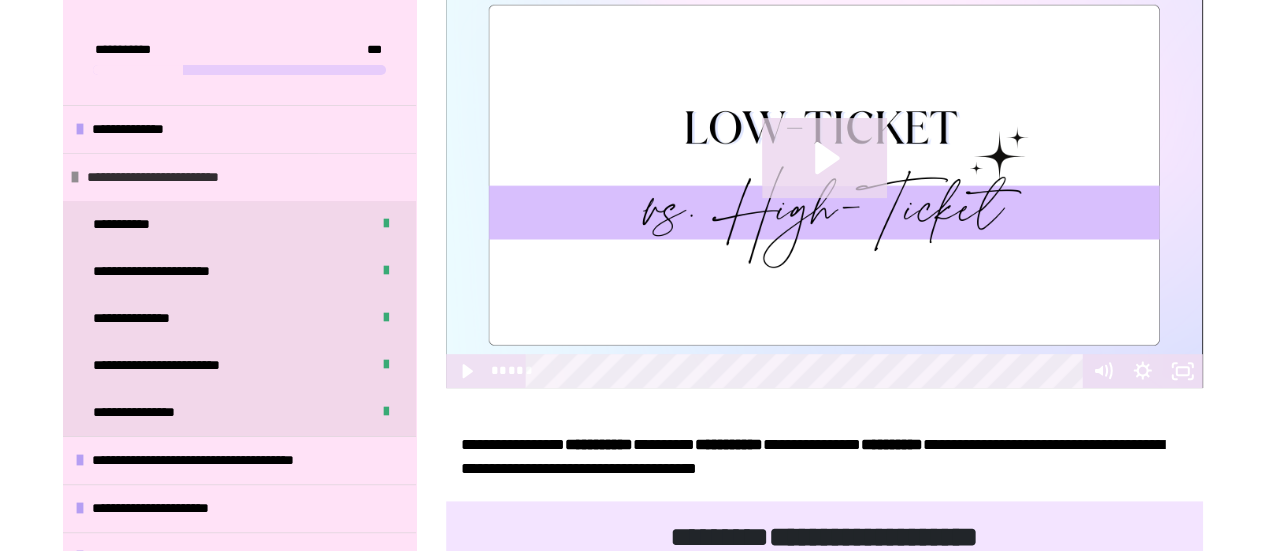 click at bounding box center (75, 177) 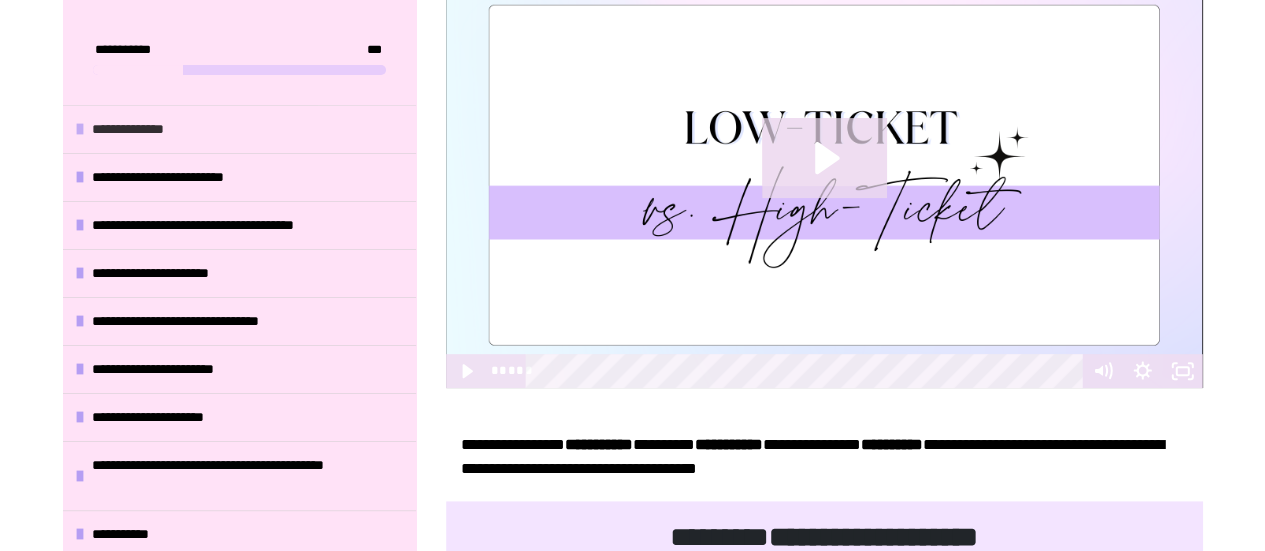 click at bounding box center (80, 129) 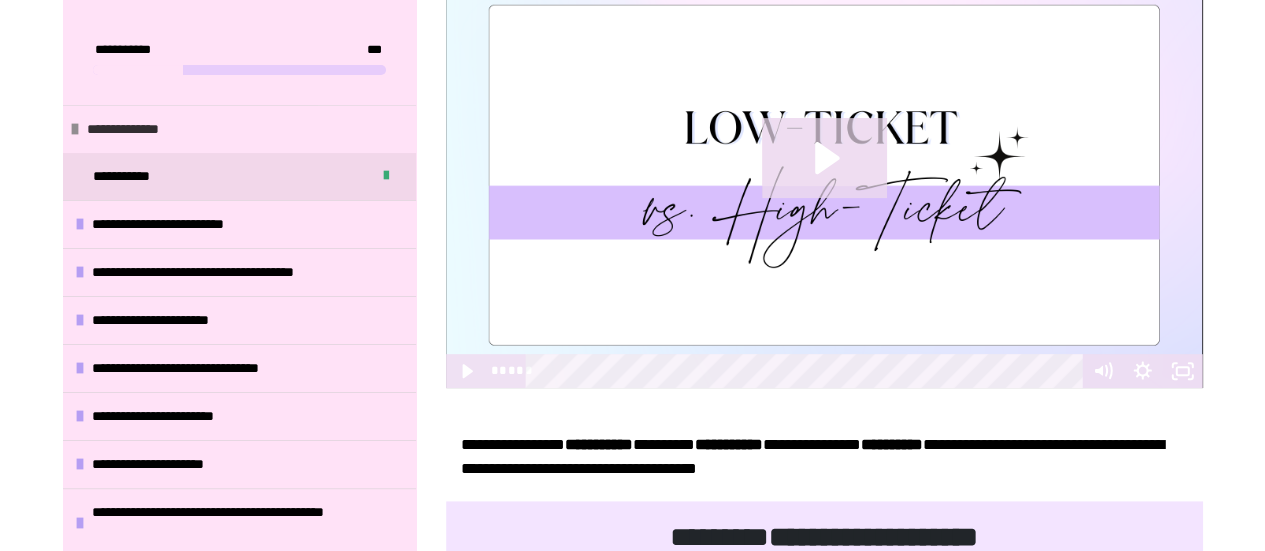 click at bounding box center (75, 129) 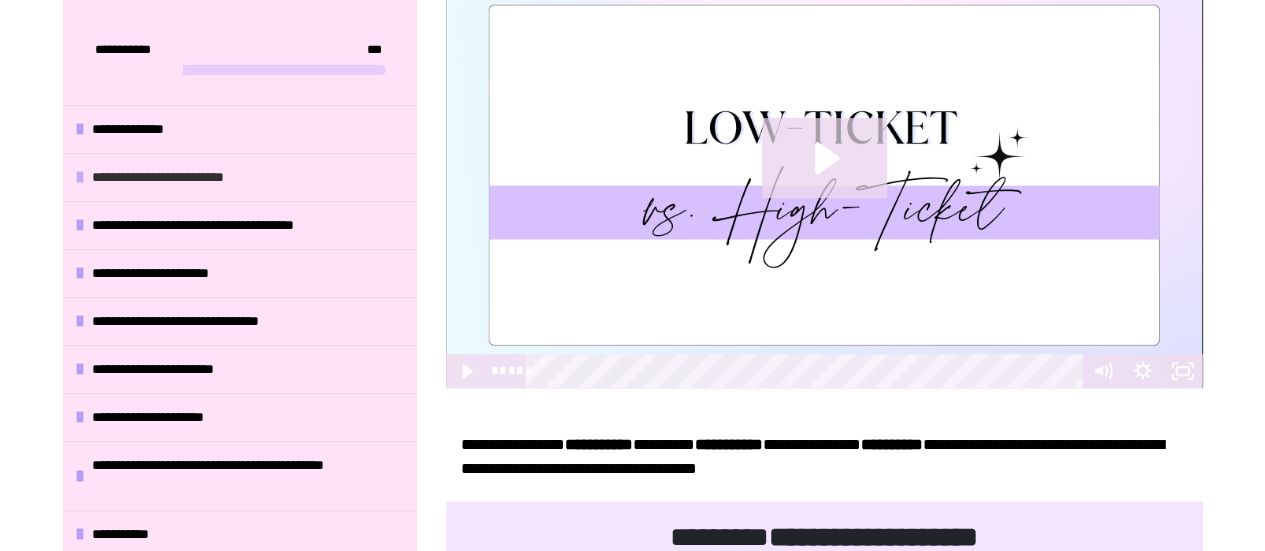 click on "**********" at bounding box center [239, 177] 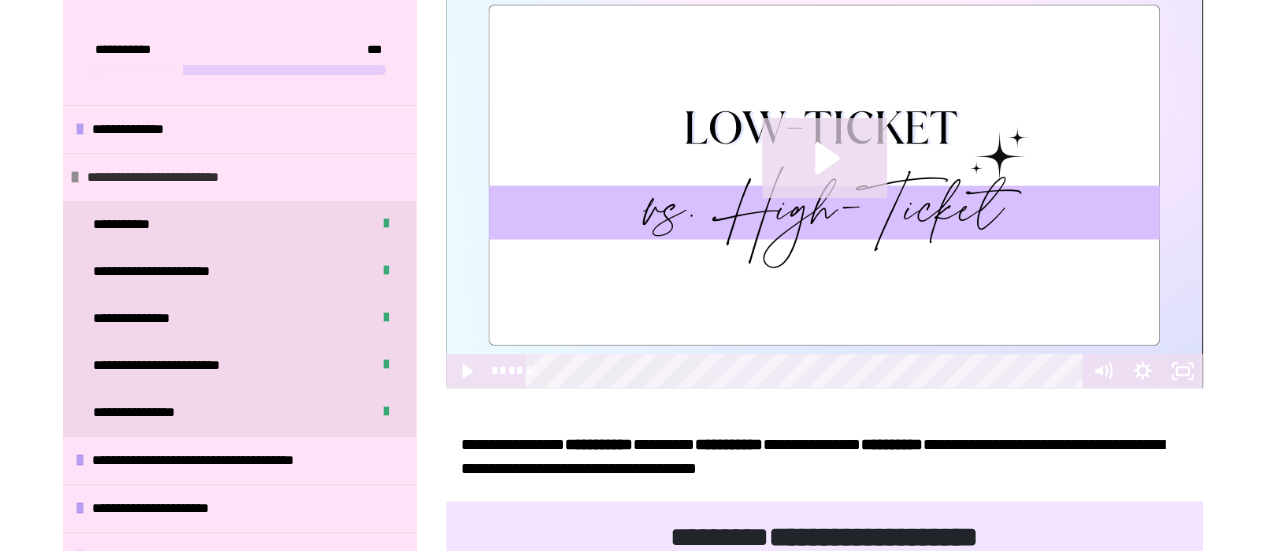 click on "**********" at bounding box center [239, 177] 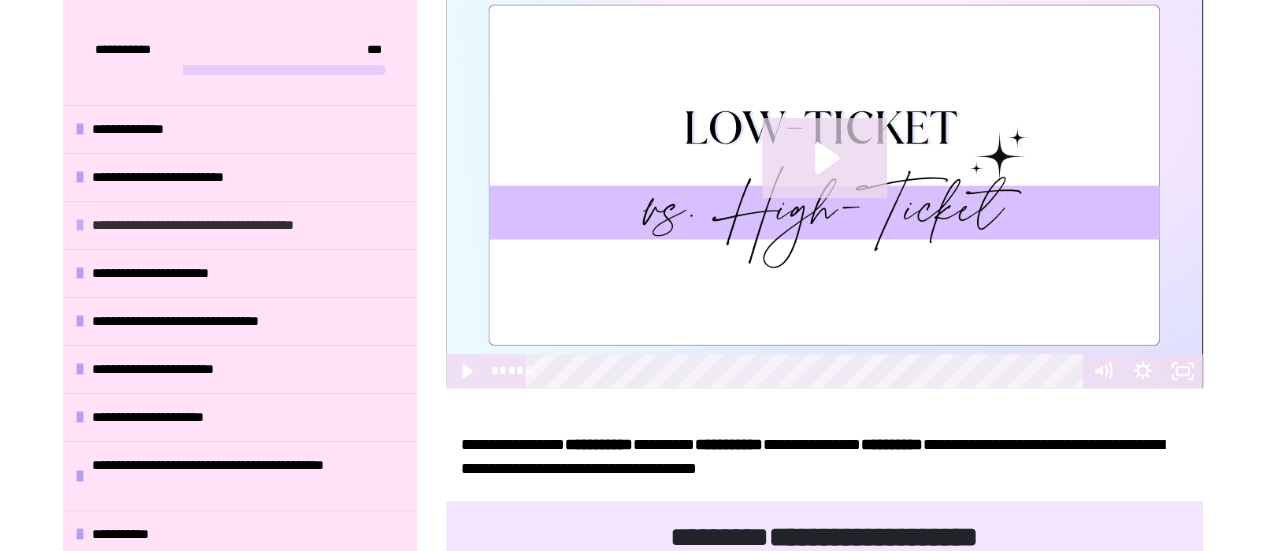 click on "**********" at bounding box center (228, 225) 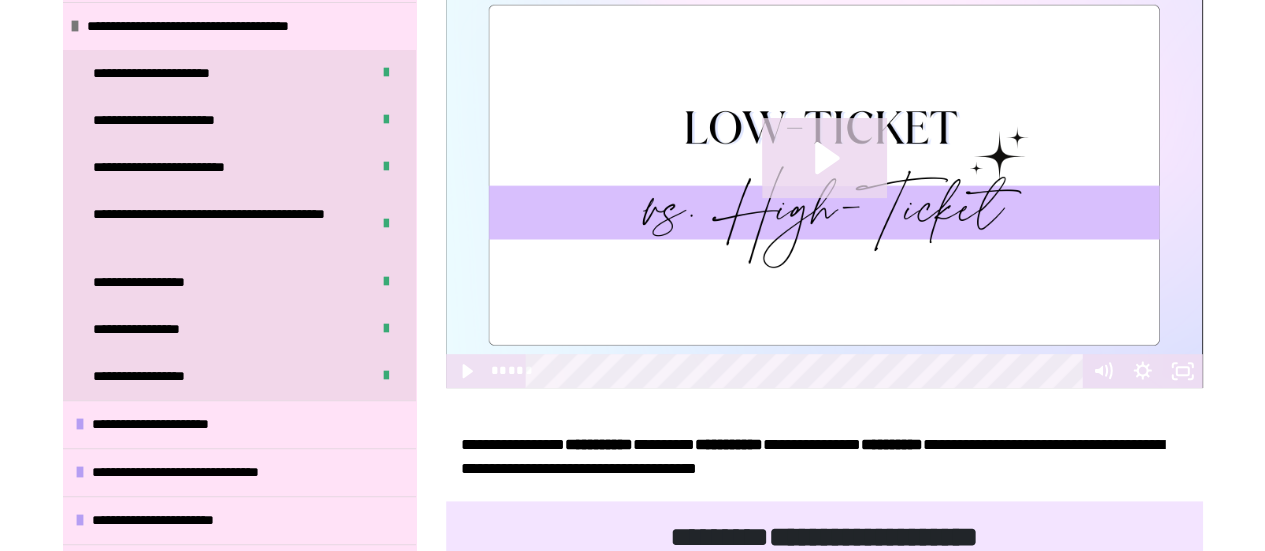 scroll, scrollTop: 162, scrollLeft: 0, axis: vertical 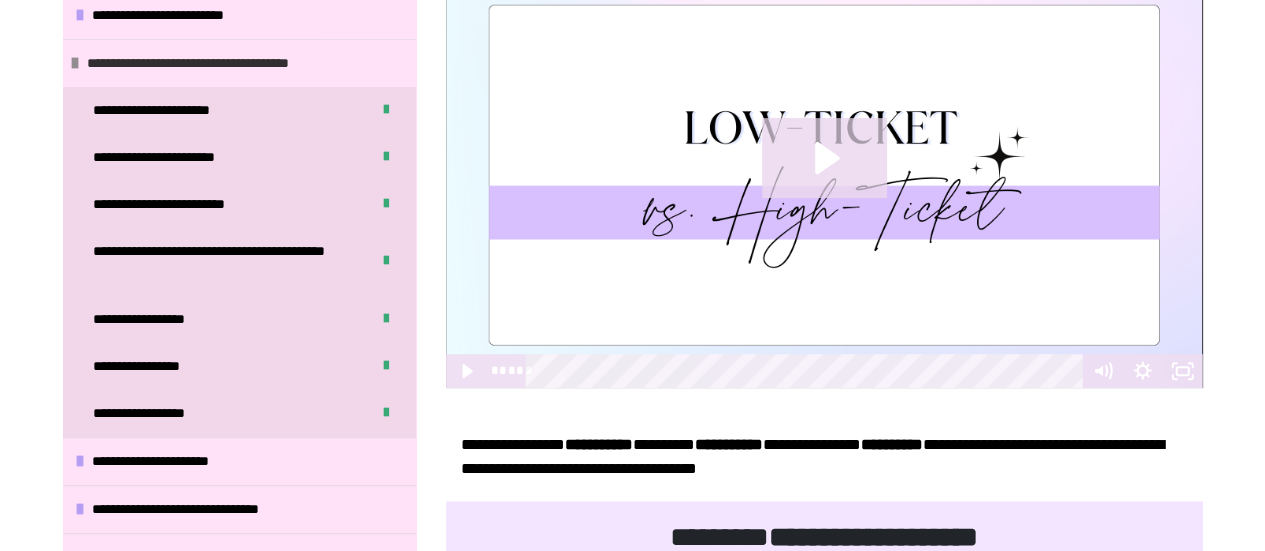 click on "**********" at bounding box center (239, 63) 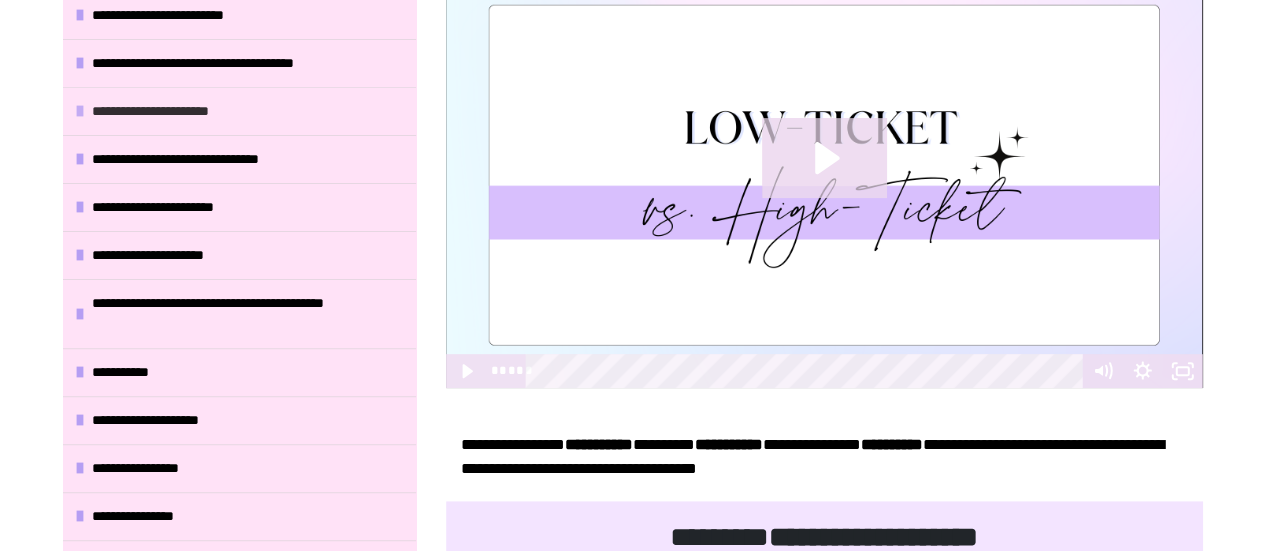 click on "**********" at bounding box center [239, 111] 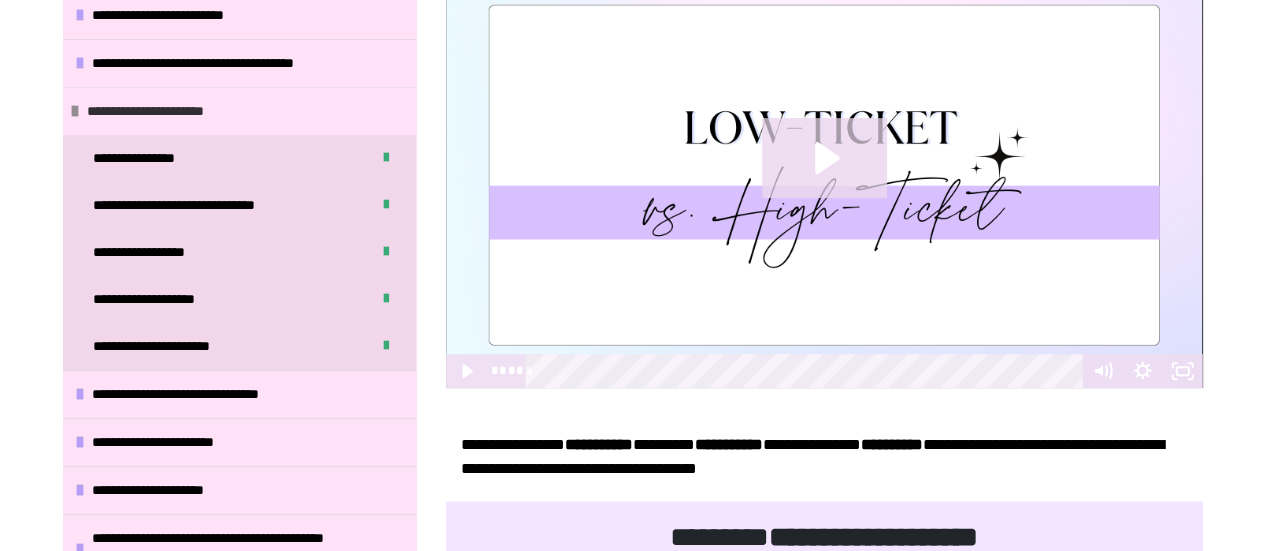 click at bounding box center [75, 111] 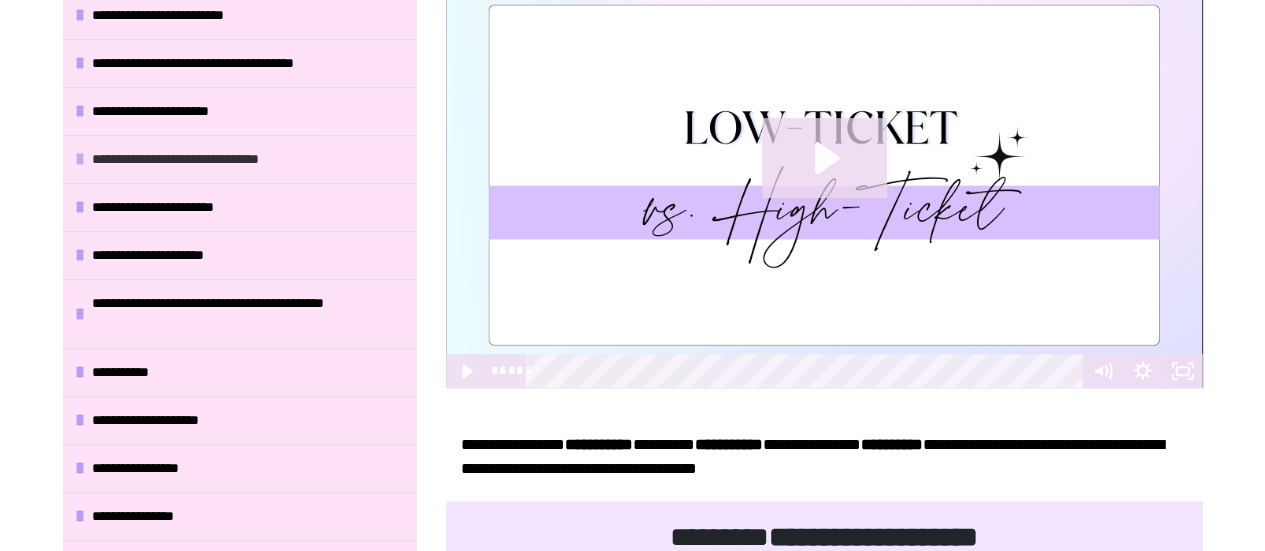 click at bounding box center [80, 159] 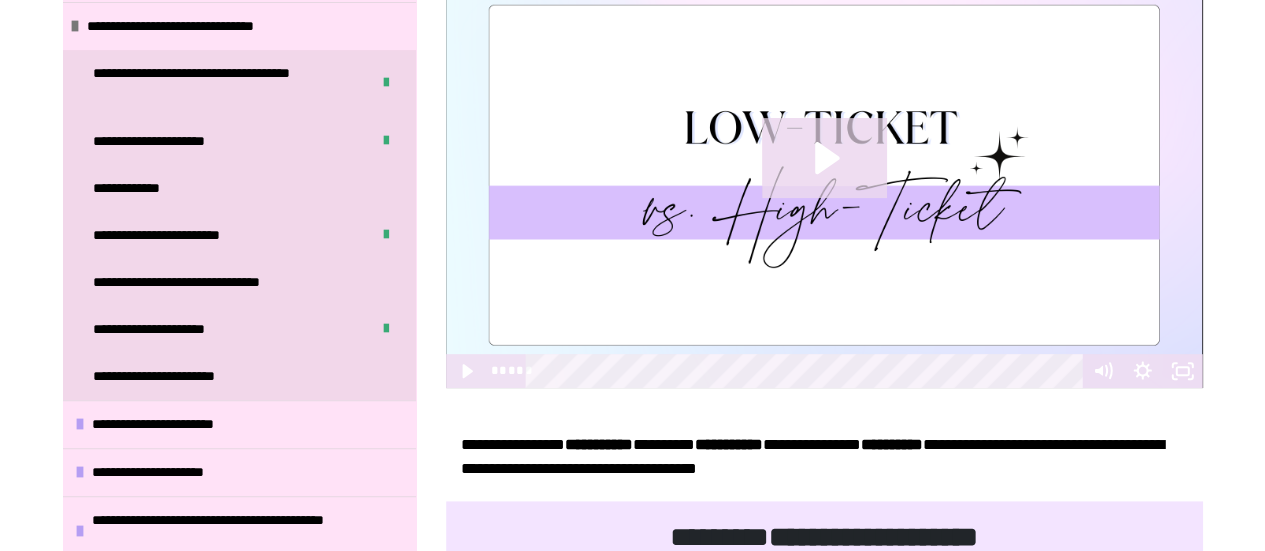 scroll, scrollTop: 326, scrollLeft: 0, axis: vertical 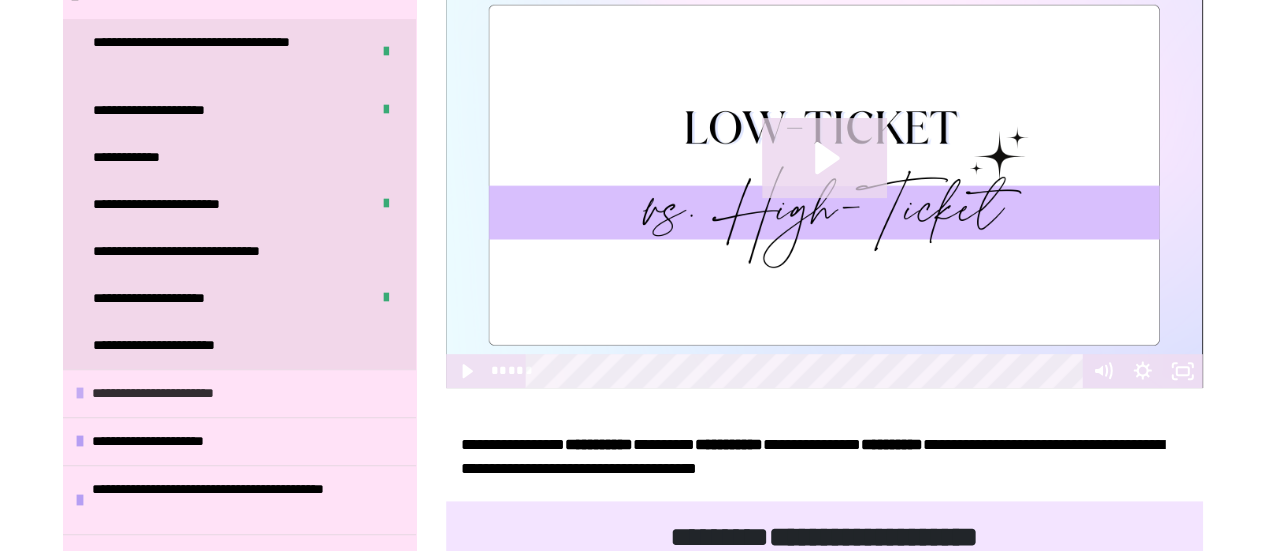 click on "**********" at bounding box center [176, 393] 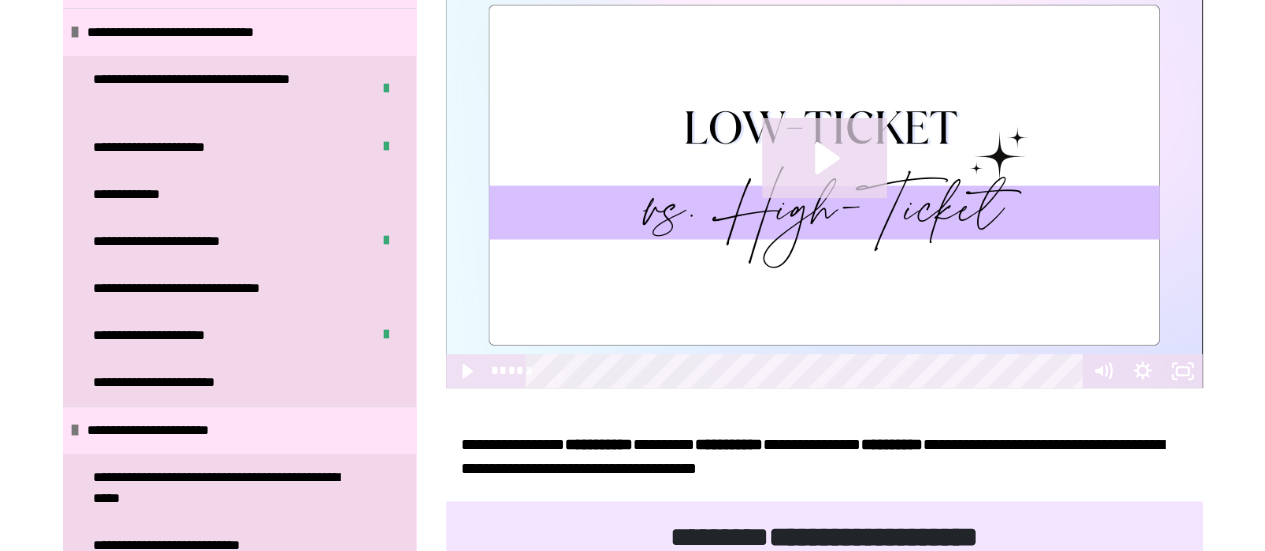 scroll, scrollTop: 264, scrollLeft: 0, axis: vertical 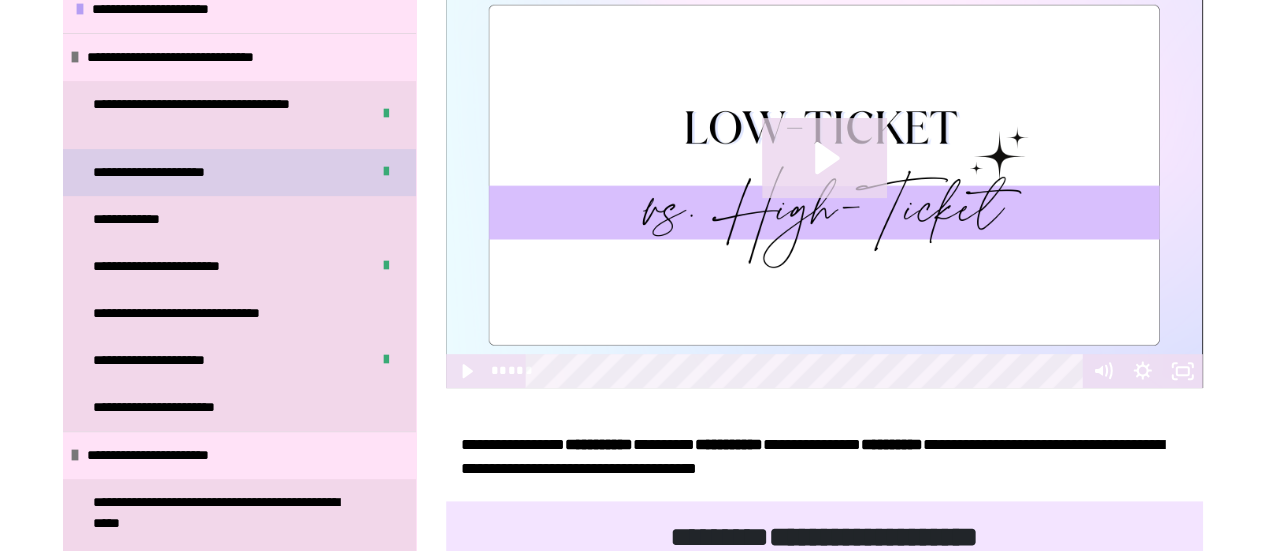 click on "**********" at bounding box center [172, 172] 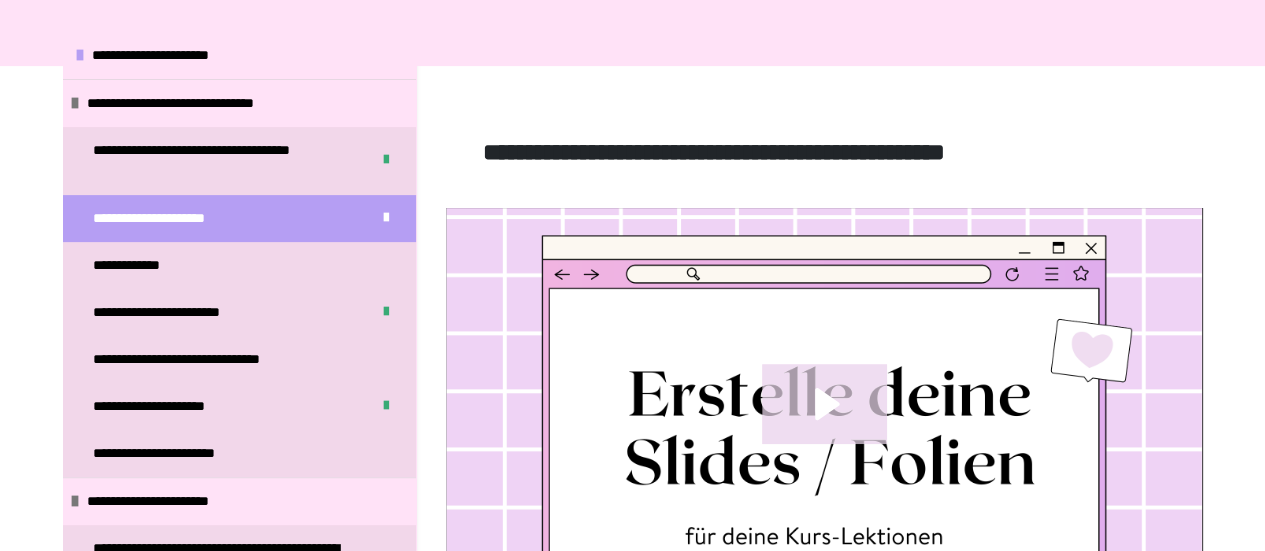 scroll, scrollTop: 0, scrollLeft: 0, axis: both 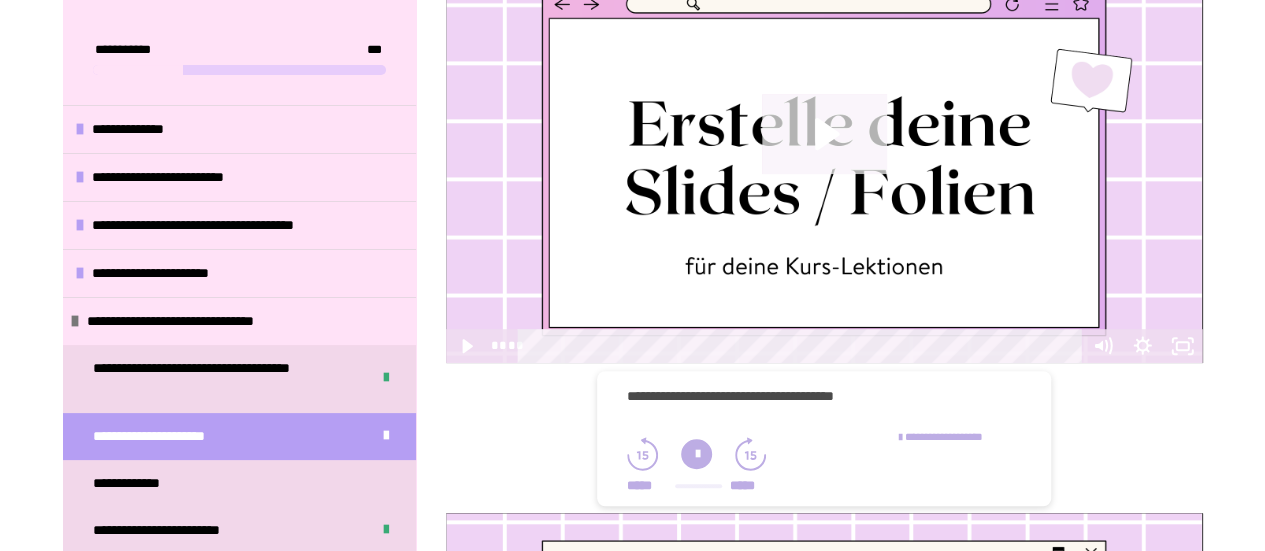 click 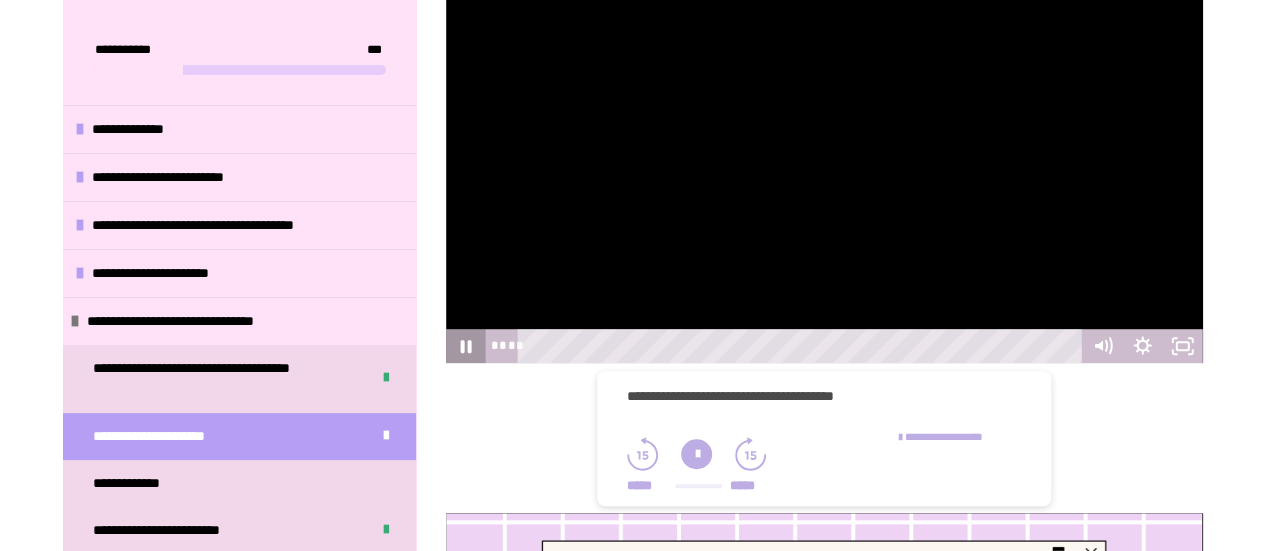 click 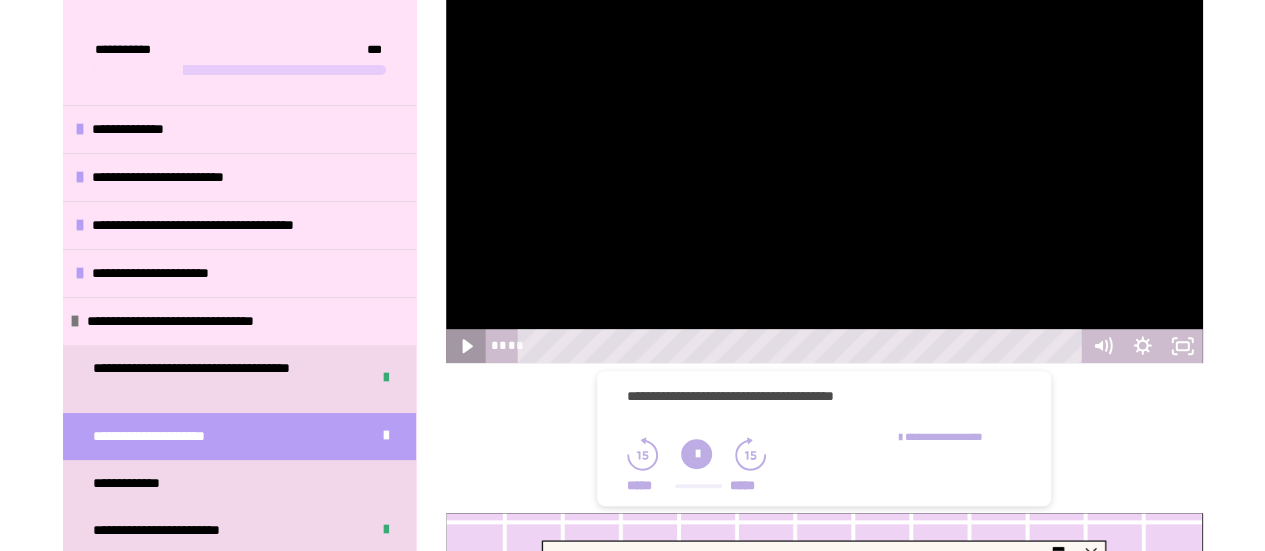 click 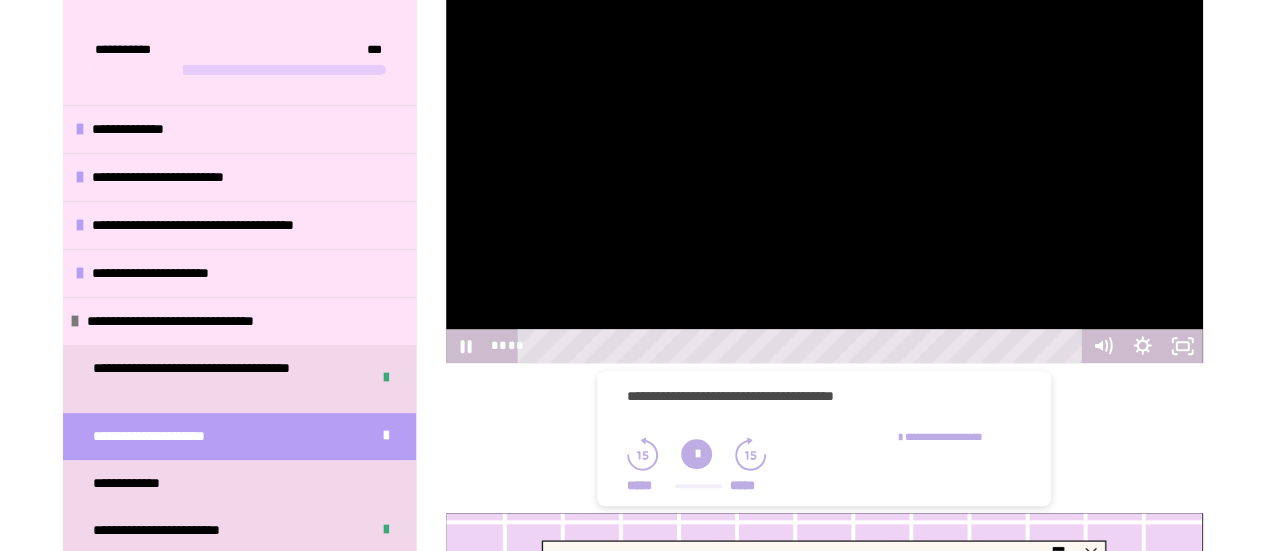 type 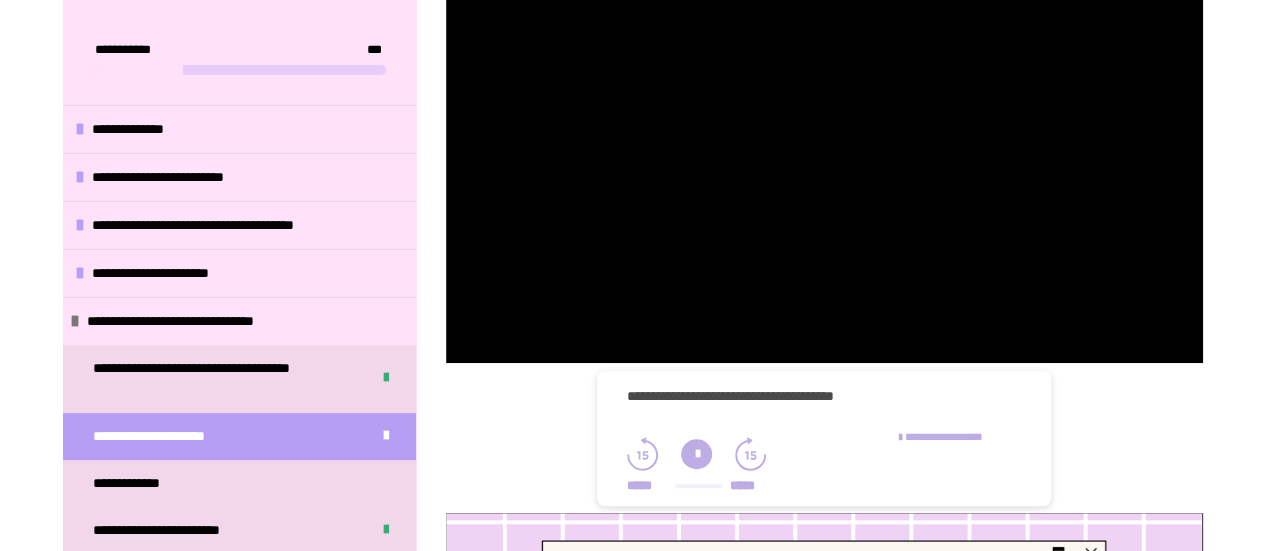 scroll, scrollTop: 559, scrollLeft: 0, axis: vertical 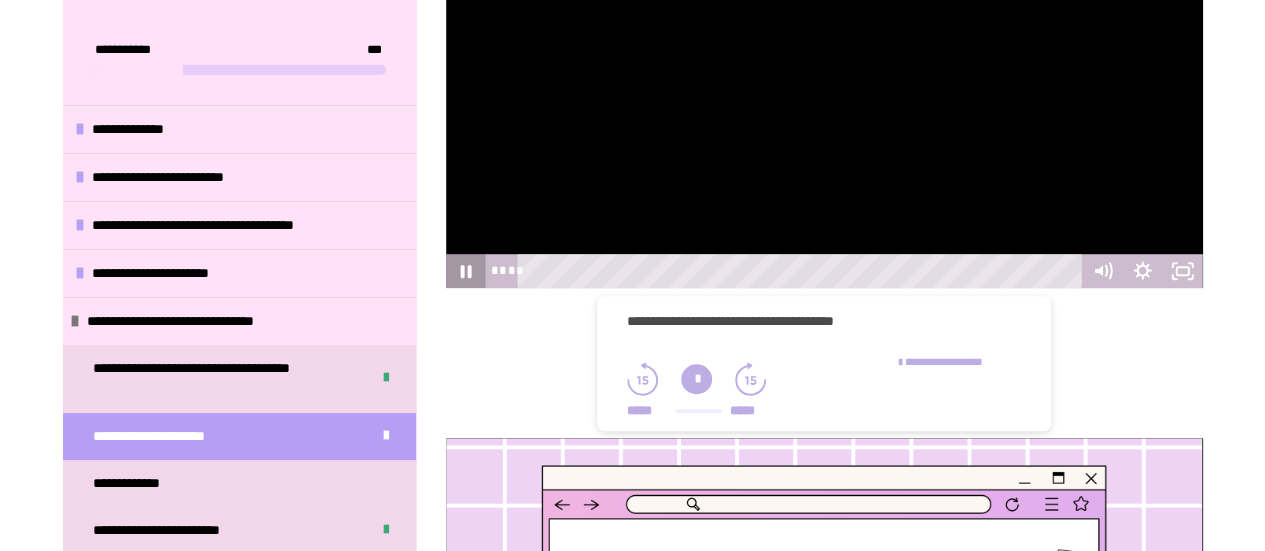click 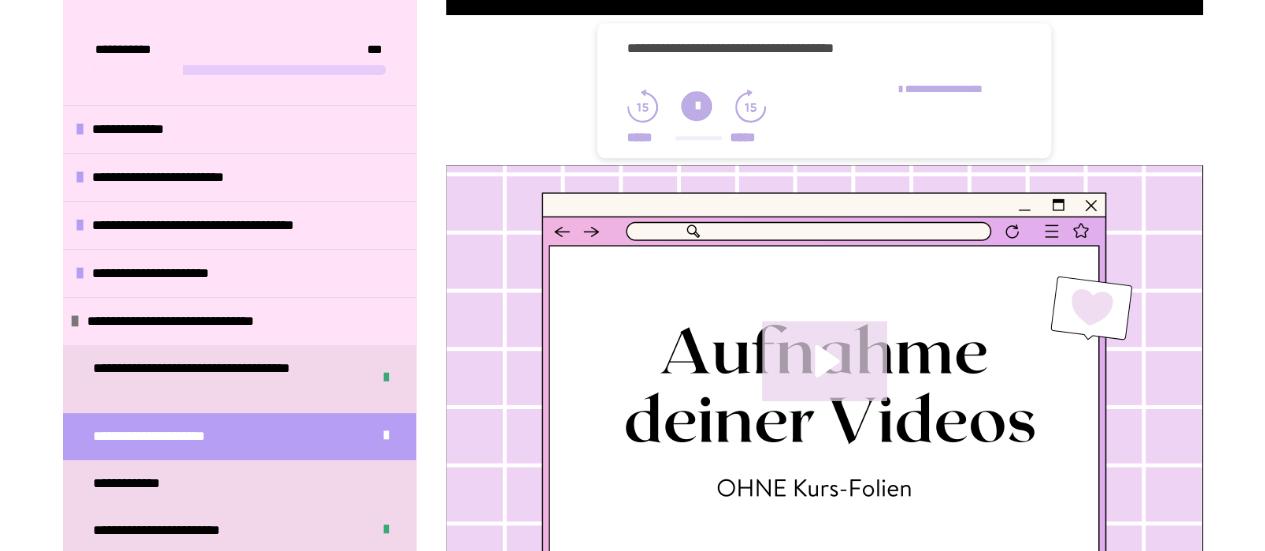 scroll, scrollTop: 1096, scrollLeft: 0, axis: vertical 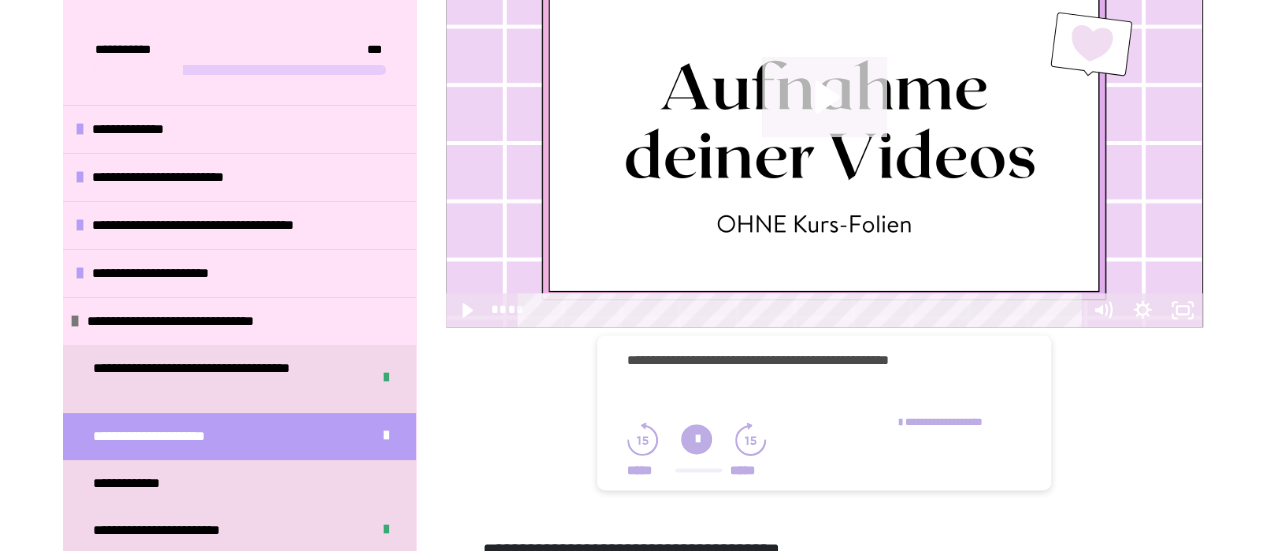 click 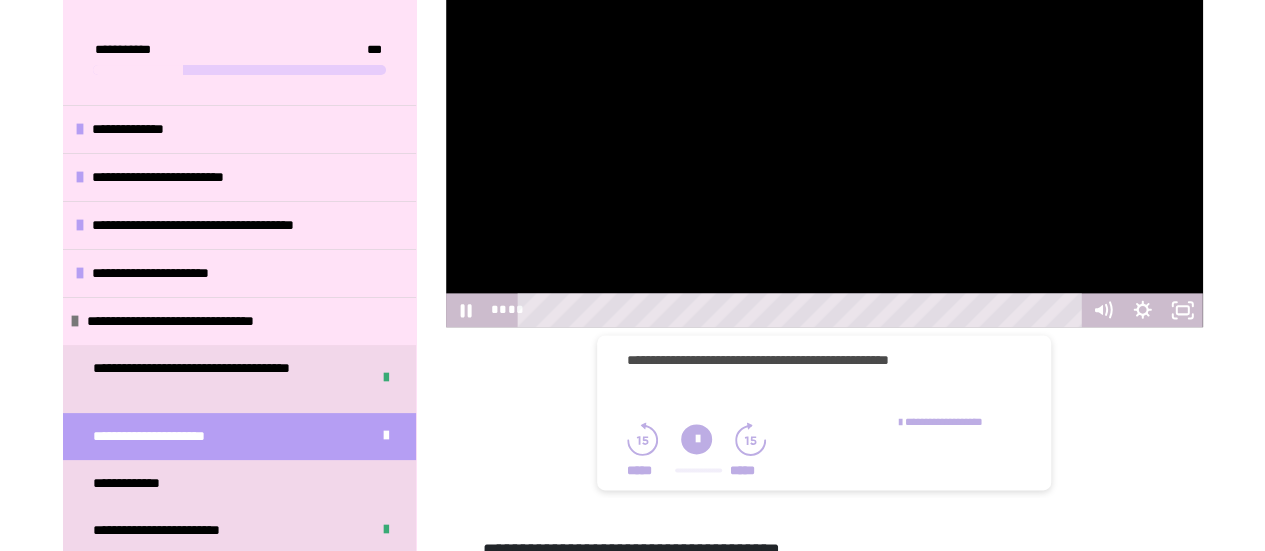 click at bounding box center (802, 310) 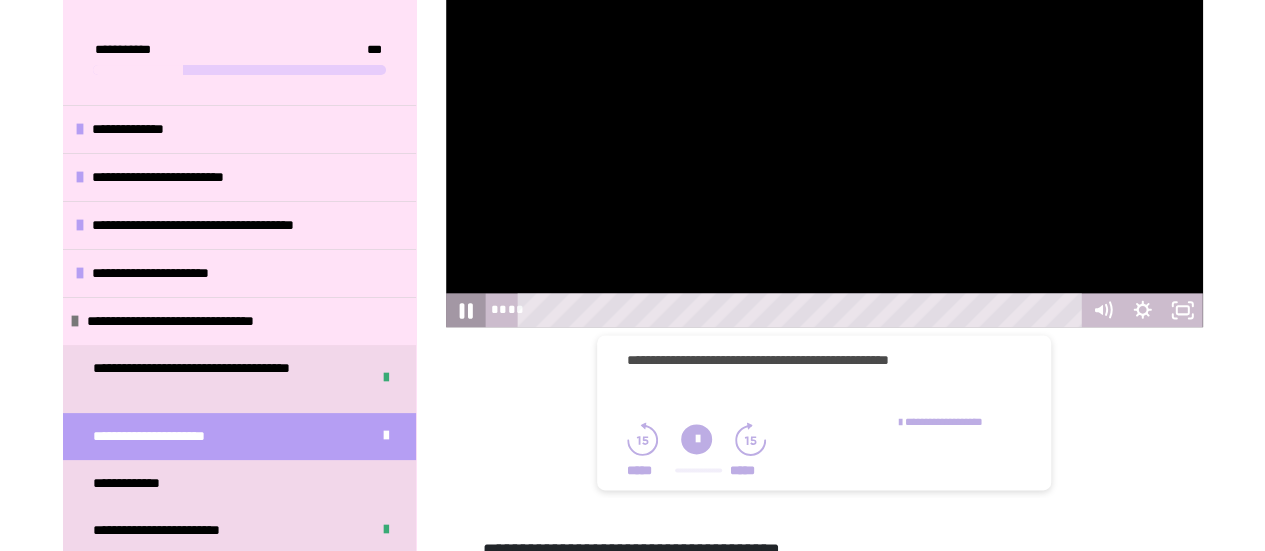 click 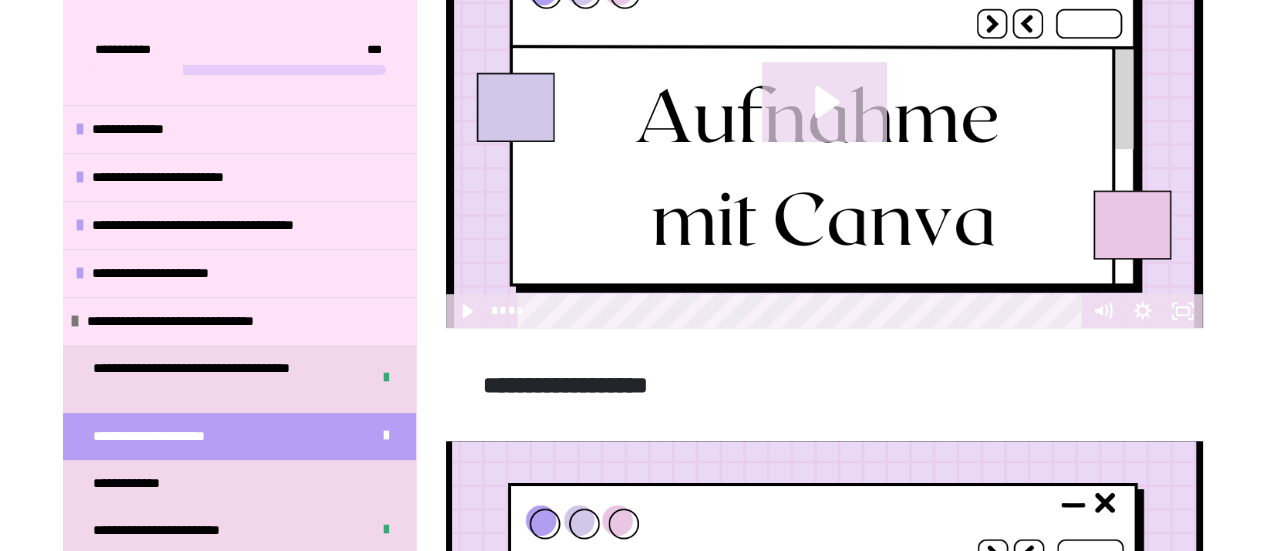 scroll, scrollTop: 4394, scrollLeft: 0, axis: vertical 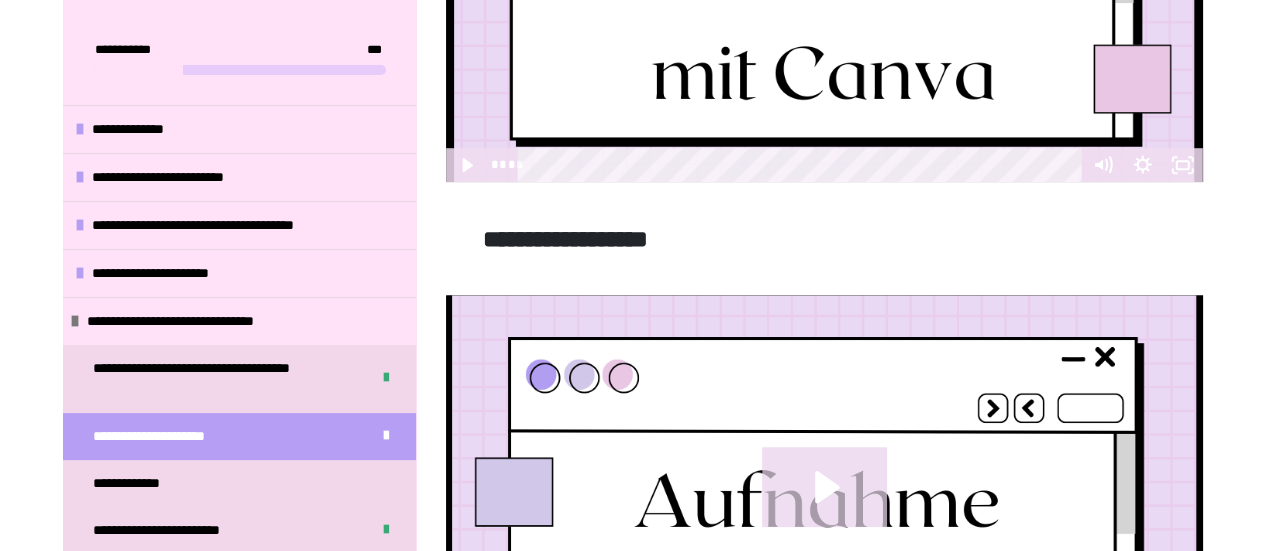 click 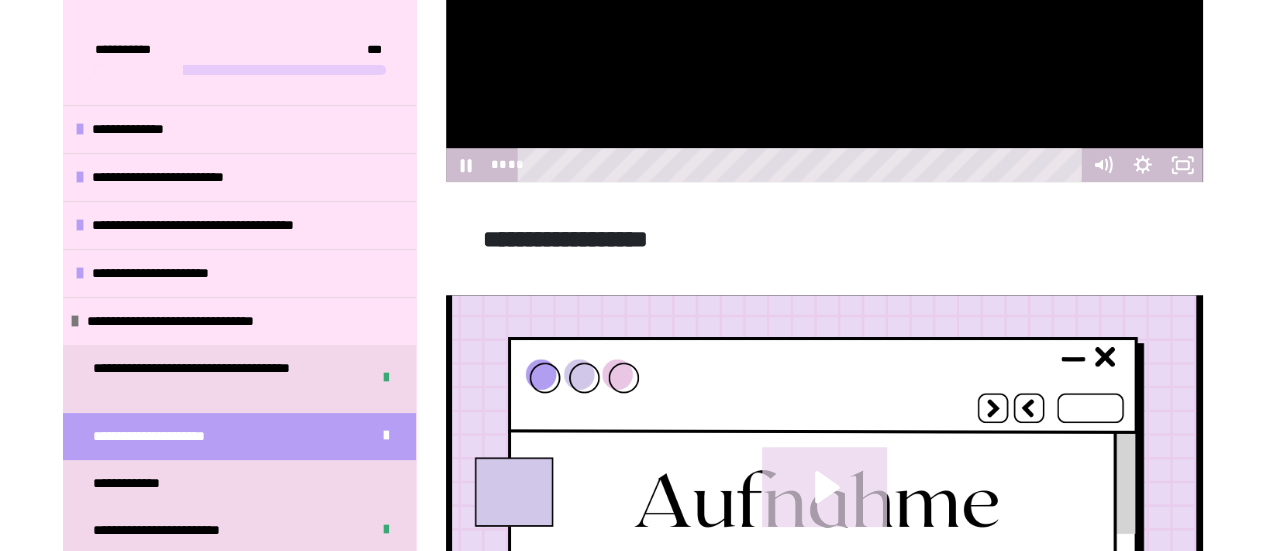 type 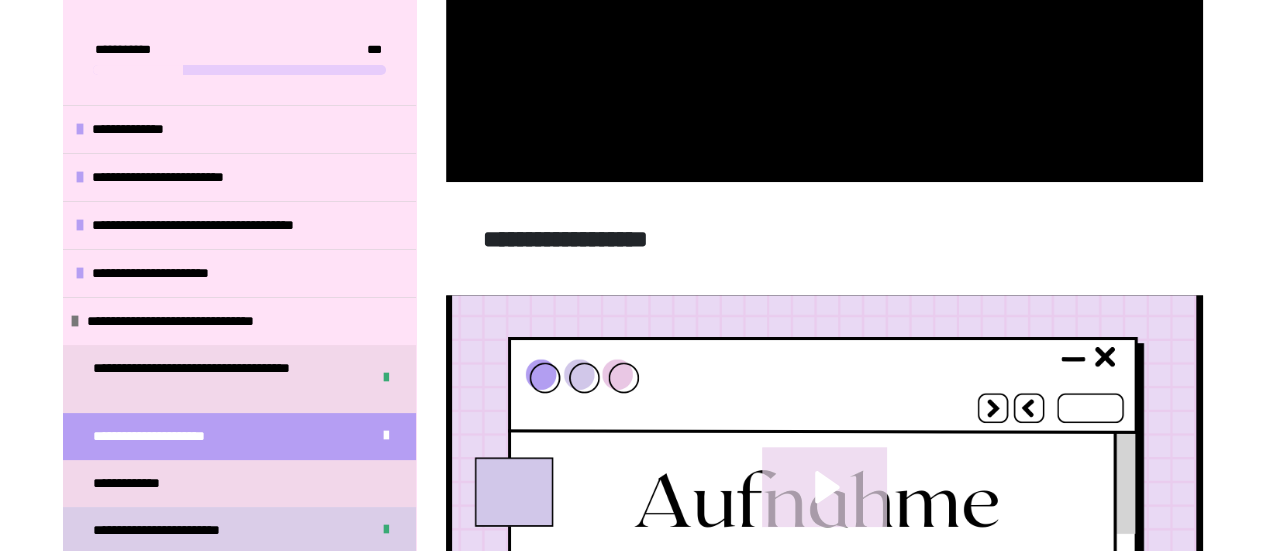 scroll, scrollTop: 4760, scrollLeft: 0, axis: vertical 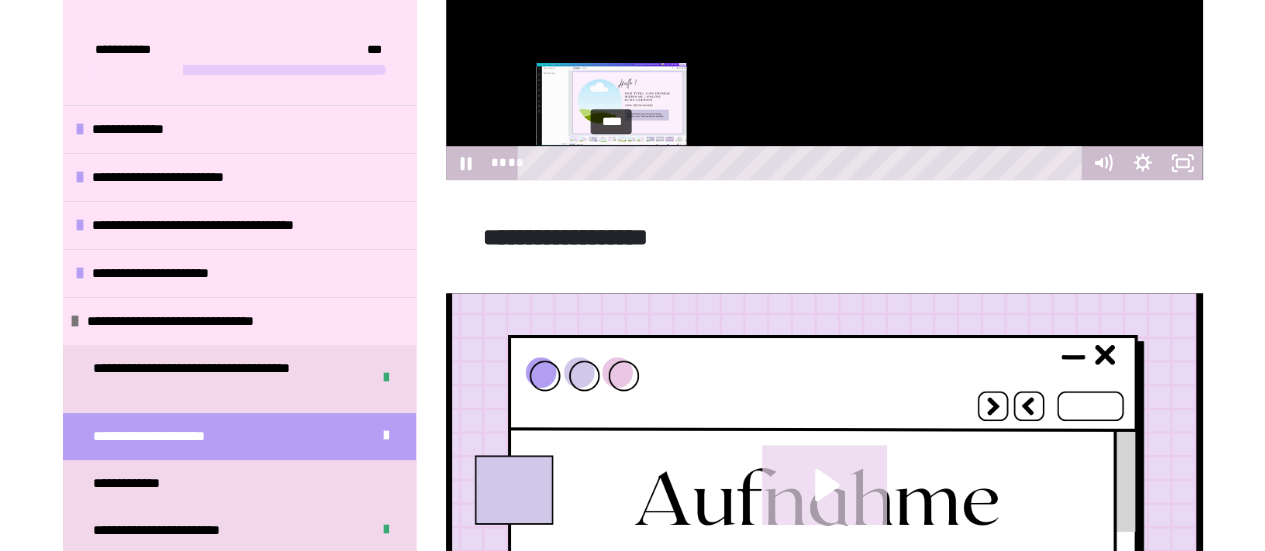 click on "****" at bounding box center (802, 163) 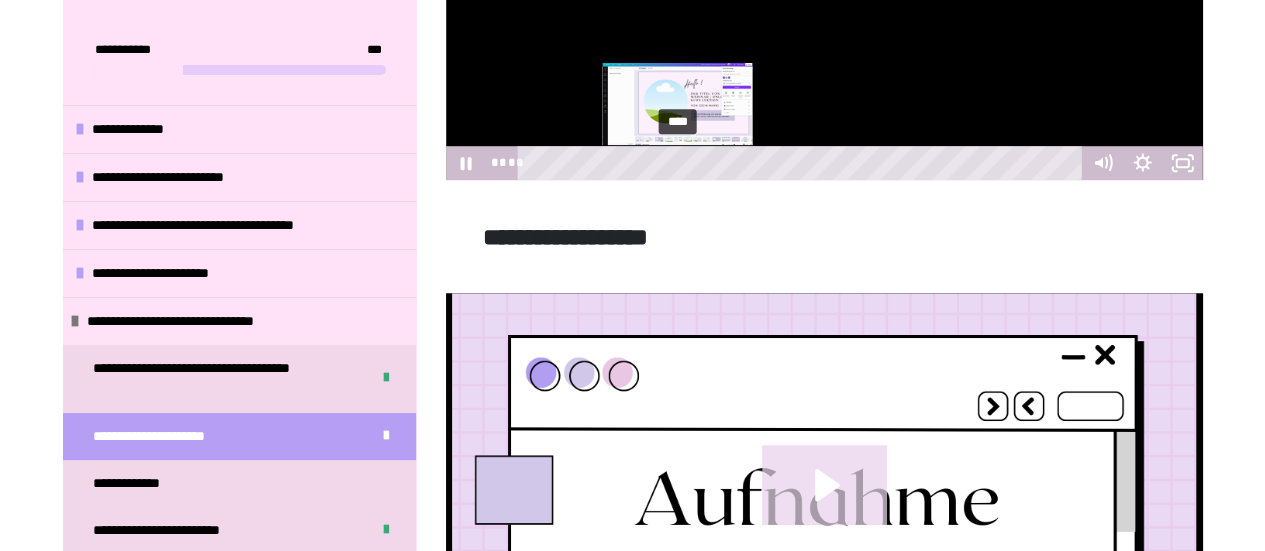 click on "****" at bounding box center (802, 163) 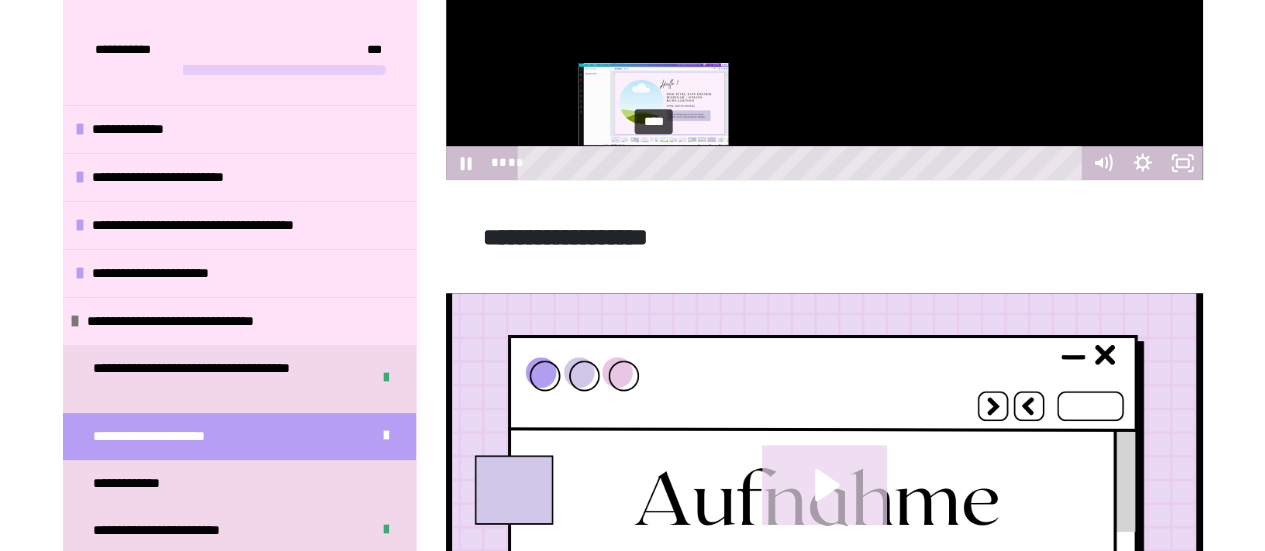 click on "****" at bounding box center (802, 163) 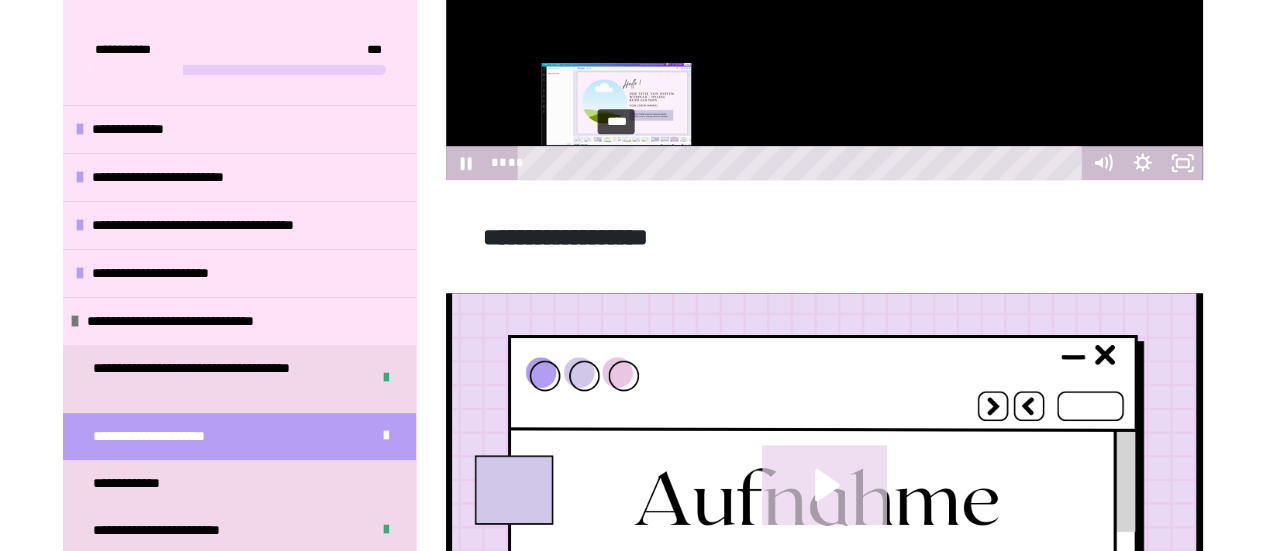 click on "****" at bounding box center [802, 163] 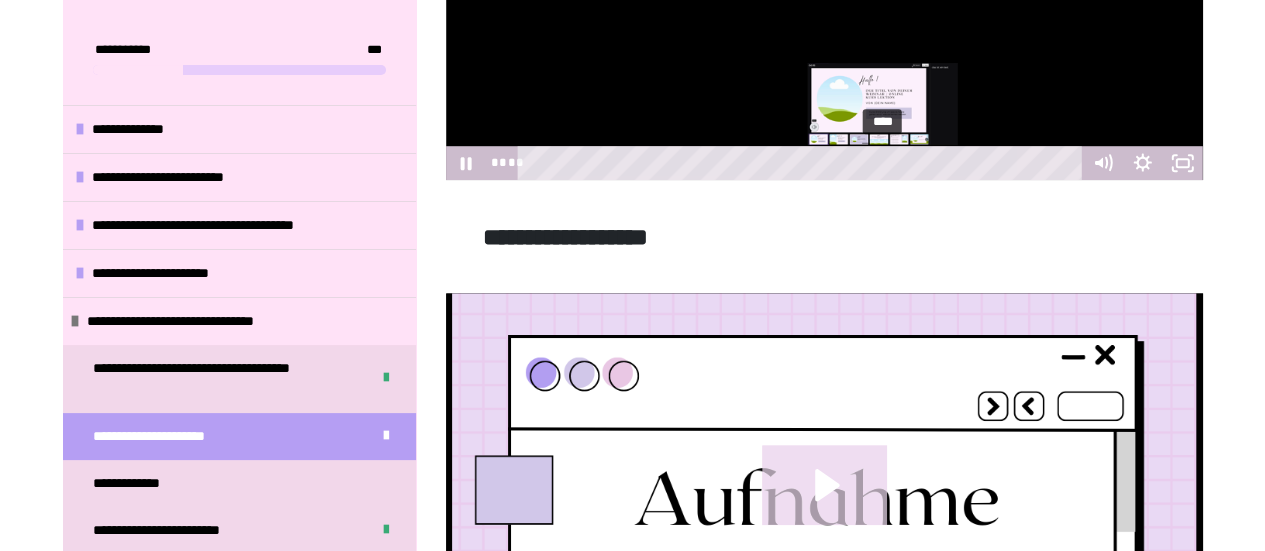 click on "****" at bounding box center [802, 163] 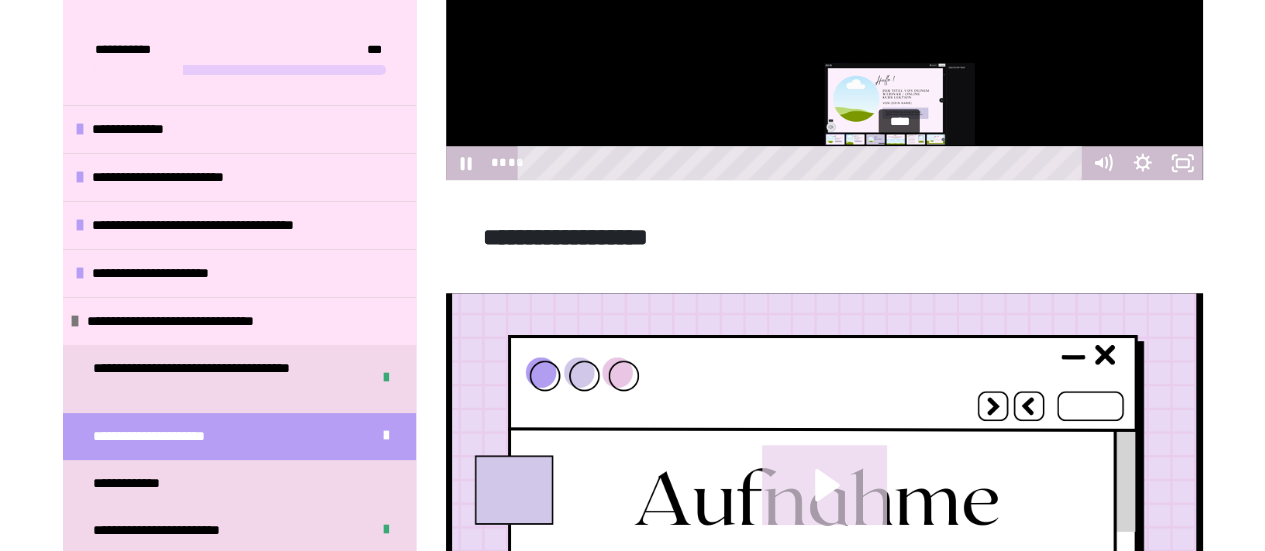 click on "****" at bounding box center [802, 163] 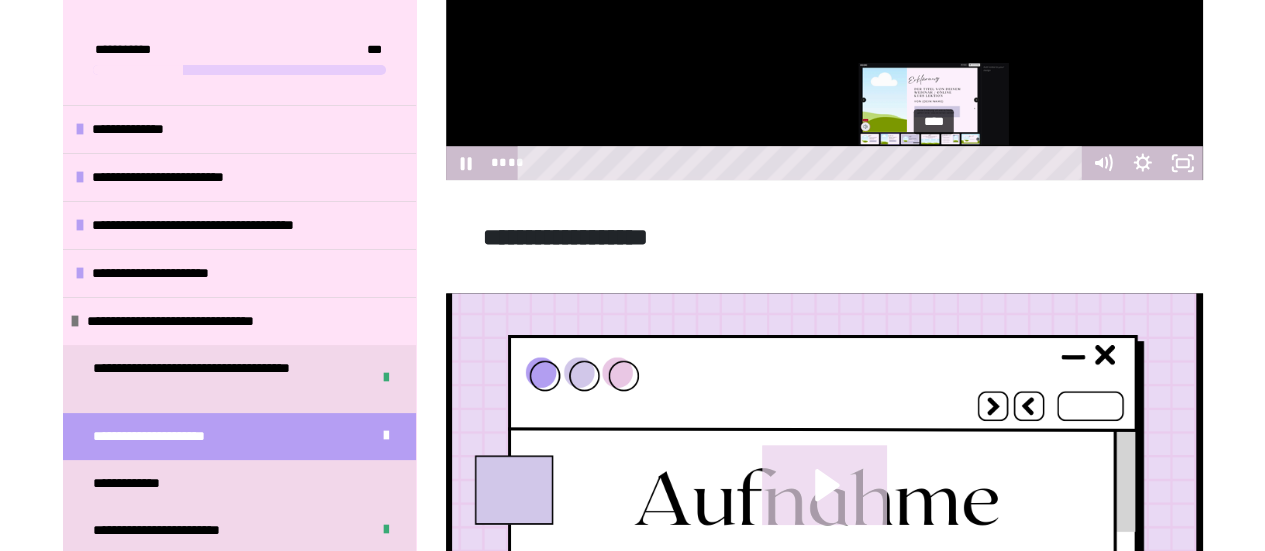 click on "****" at bounding box center [802, 163] 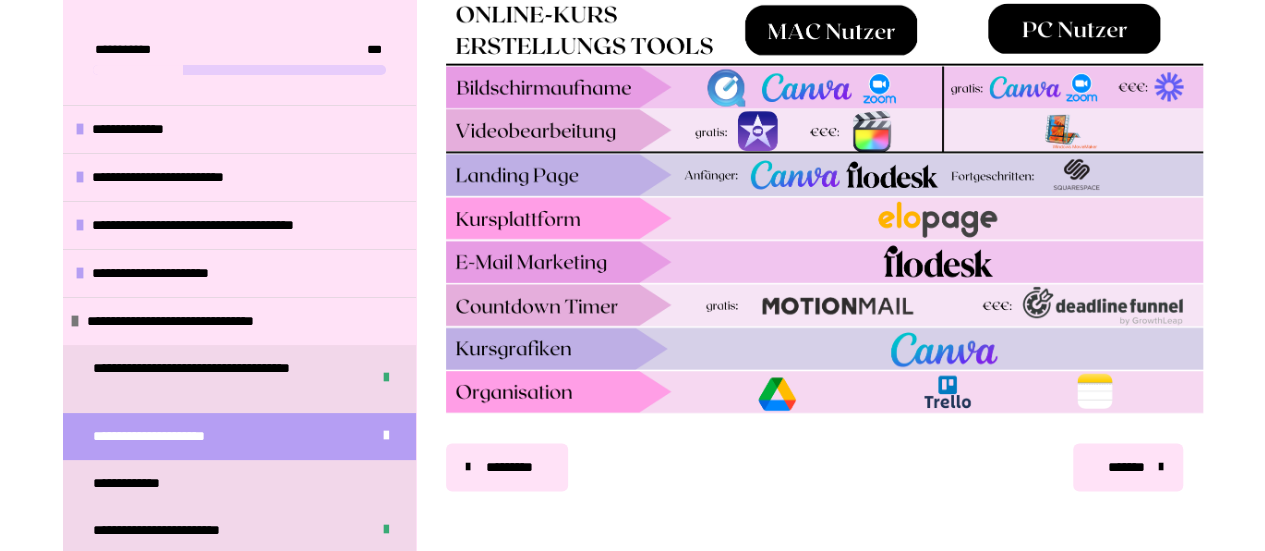 scroll, scrollTop: 5386, scrollLeft: 0, axis: vertical 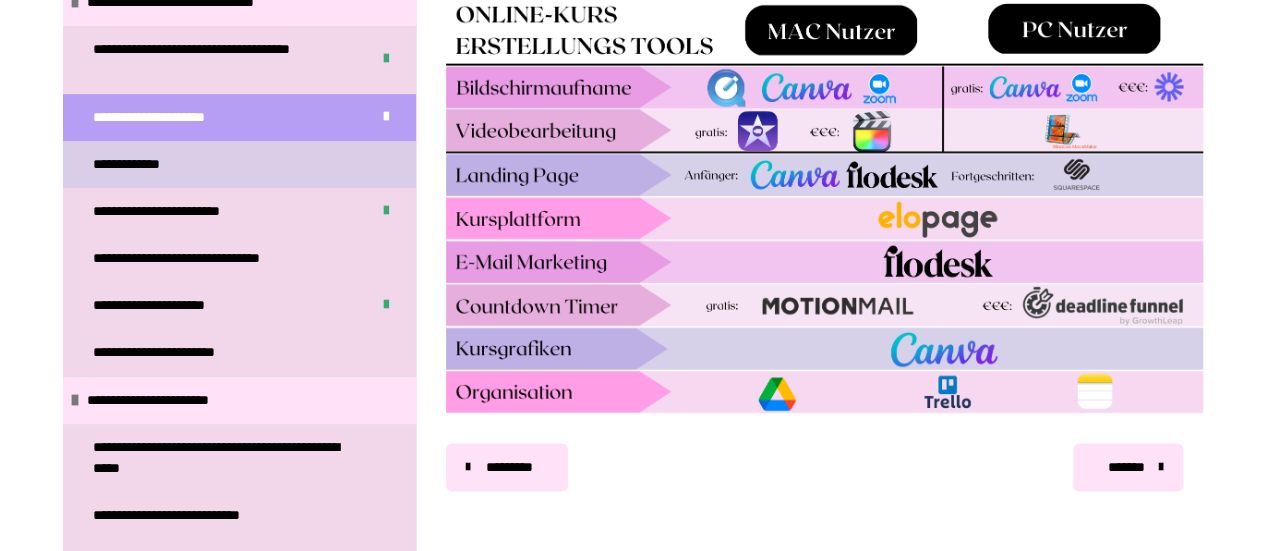 click on "**********" at bounding box center (144, 164) 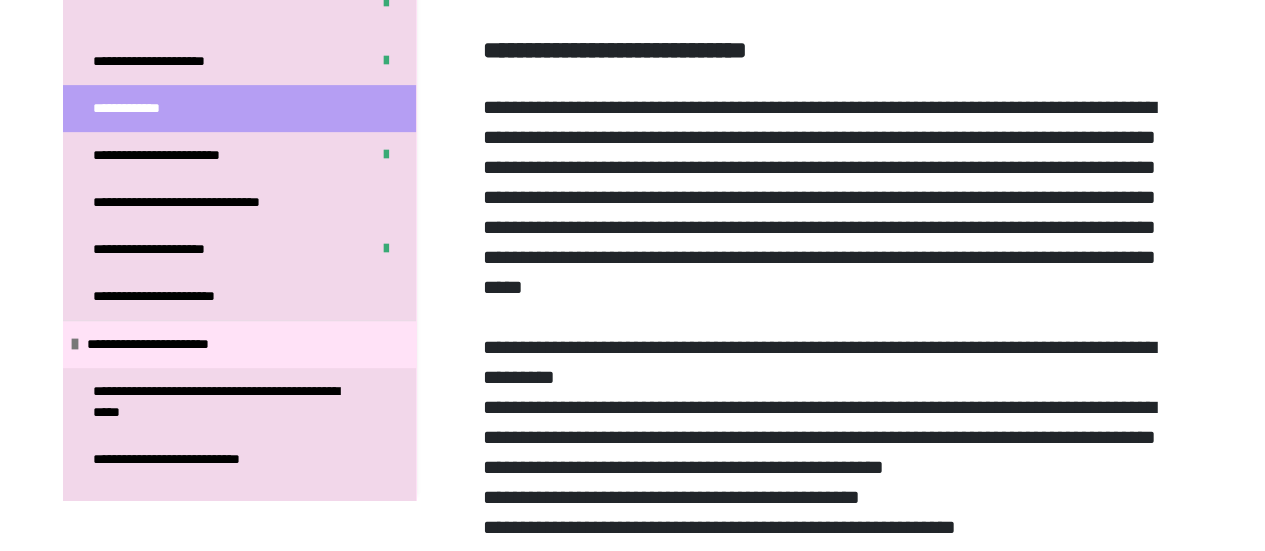 scroll, scrollTop: 0, scrollLeft: 0, axis: both 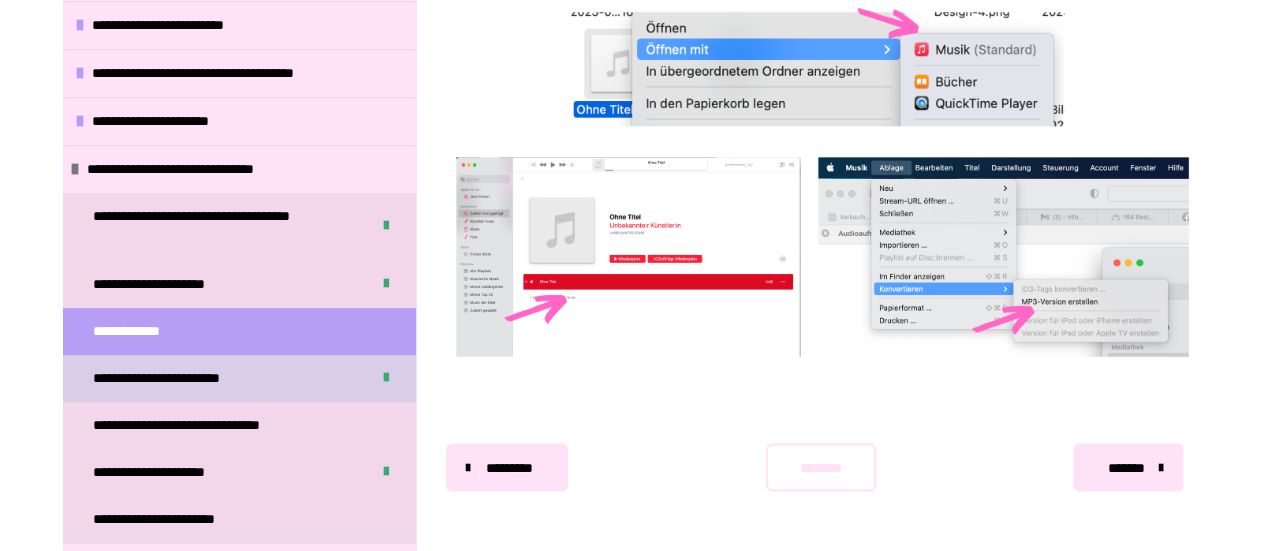 click on "**********" at bounding box center (179, 378) 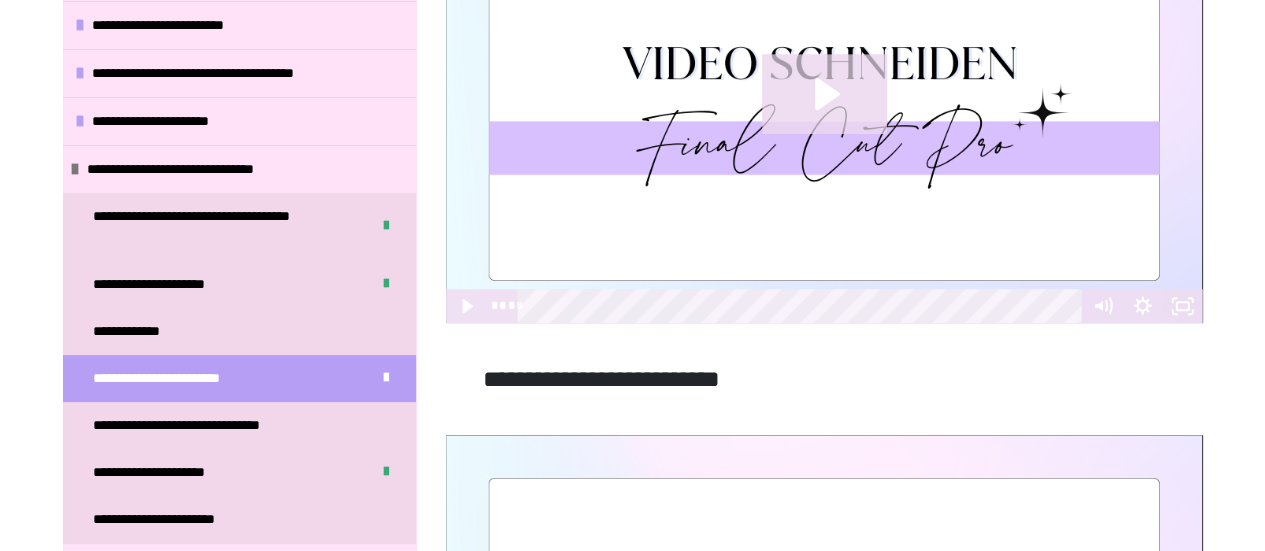 scroll, scrollTop: 410, scrollLeft: 0, axis: vertical 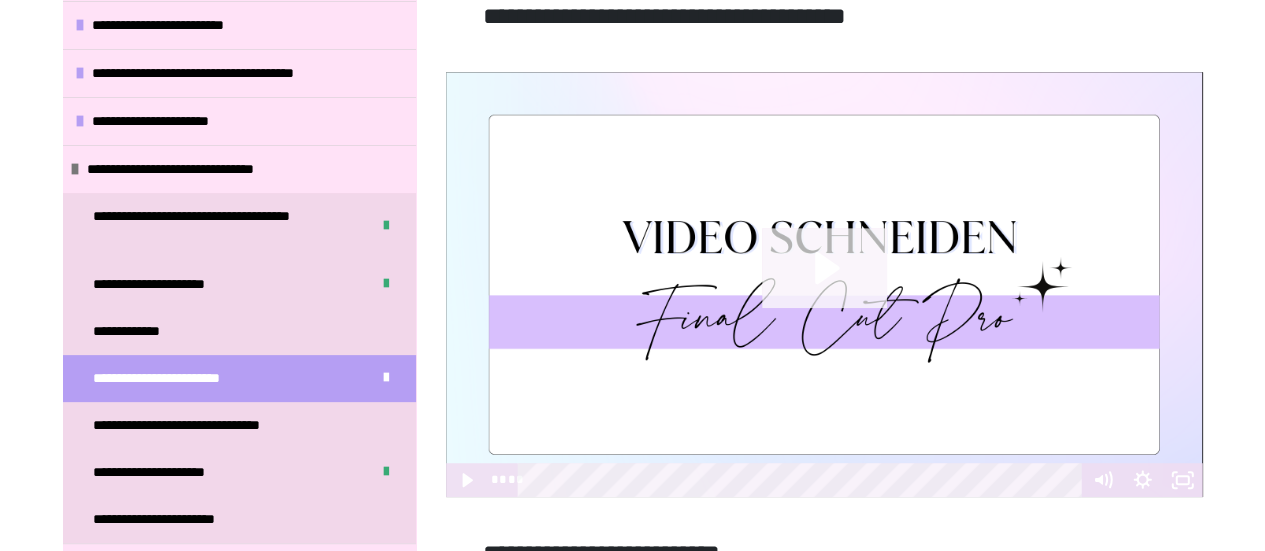 click 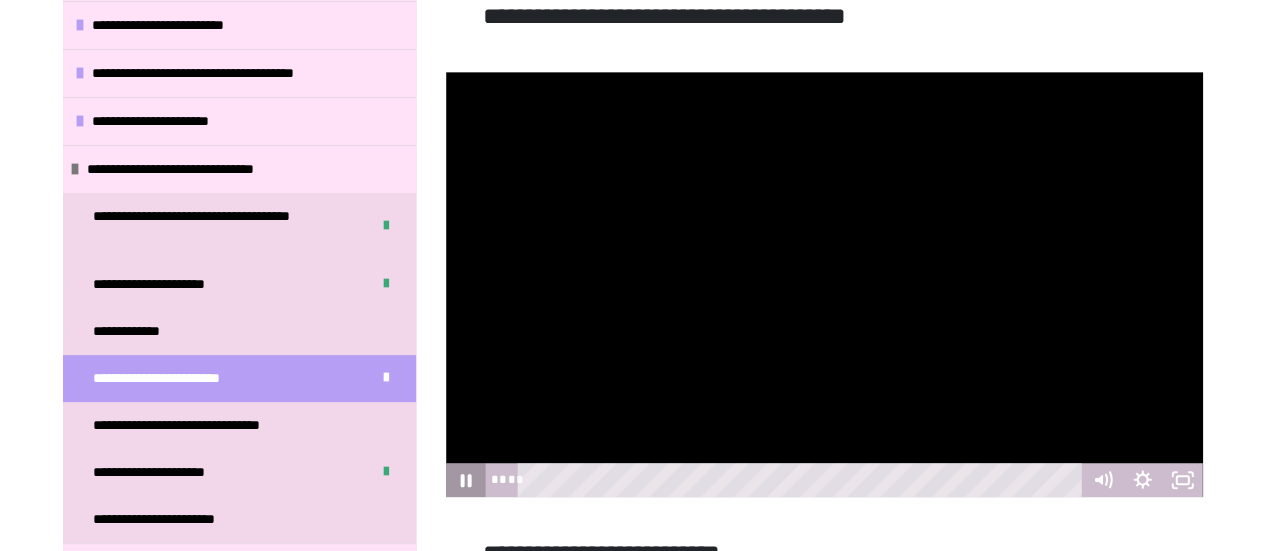 click 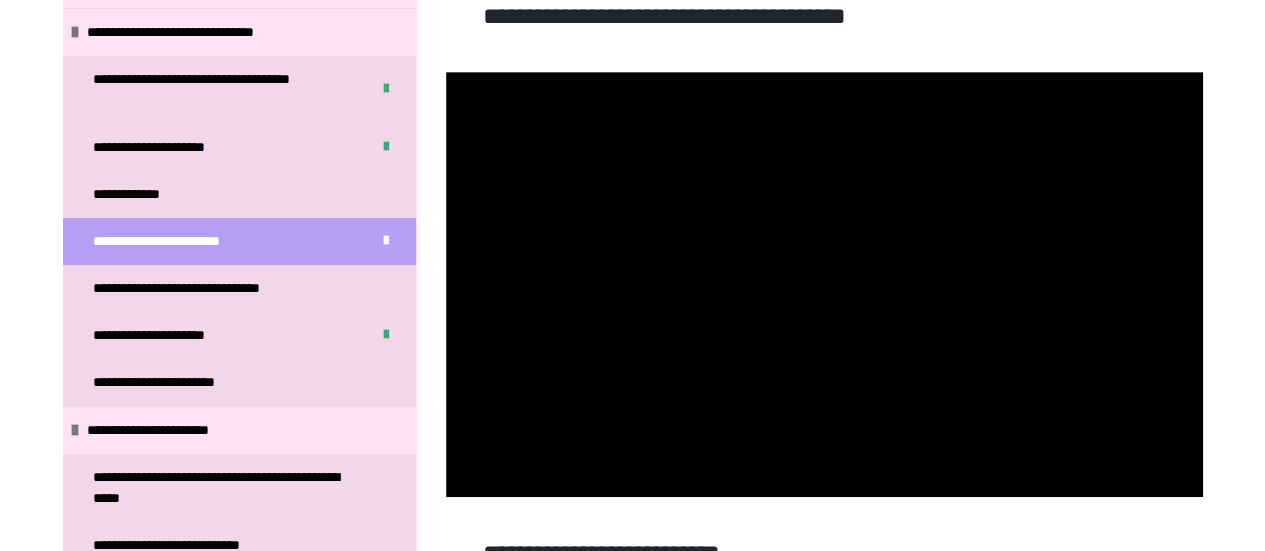 scroll, scrollTop: 0, scrollLeft: 0, axis: both 